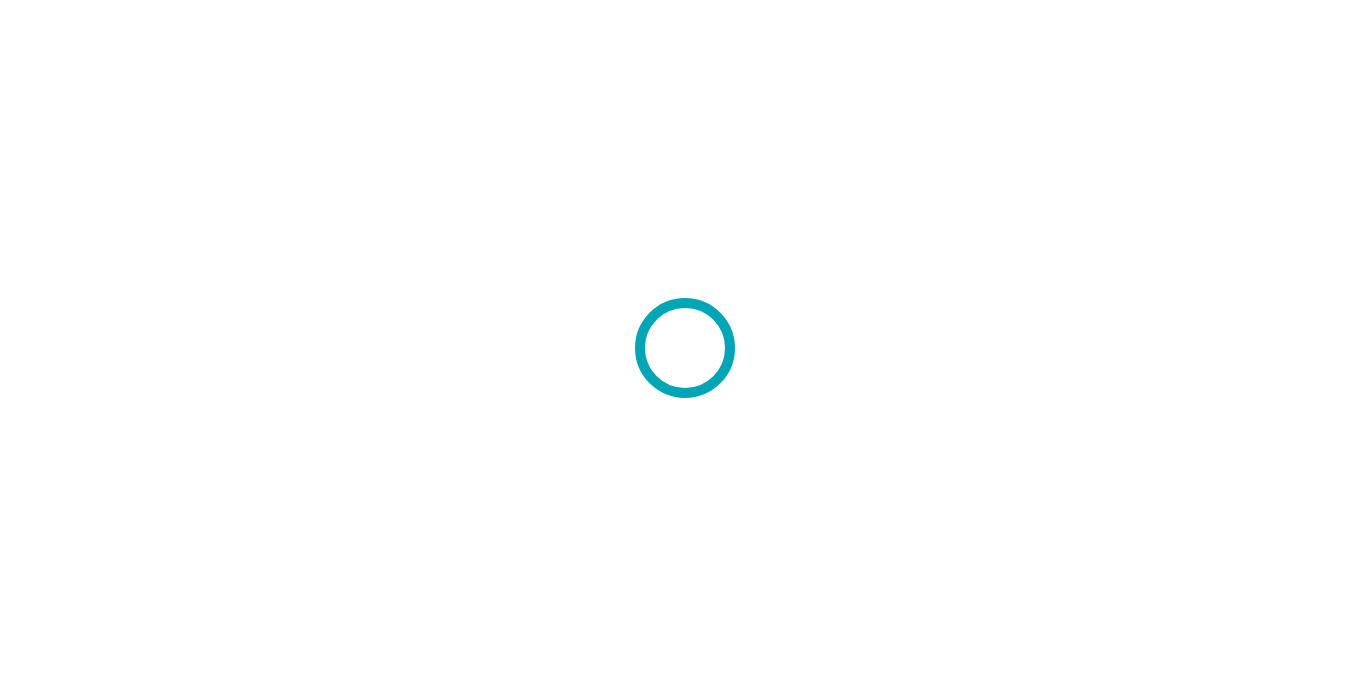 scroll, scrollTop: 0, scrollLeft: 0, axis: both 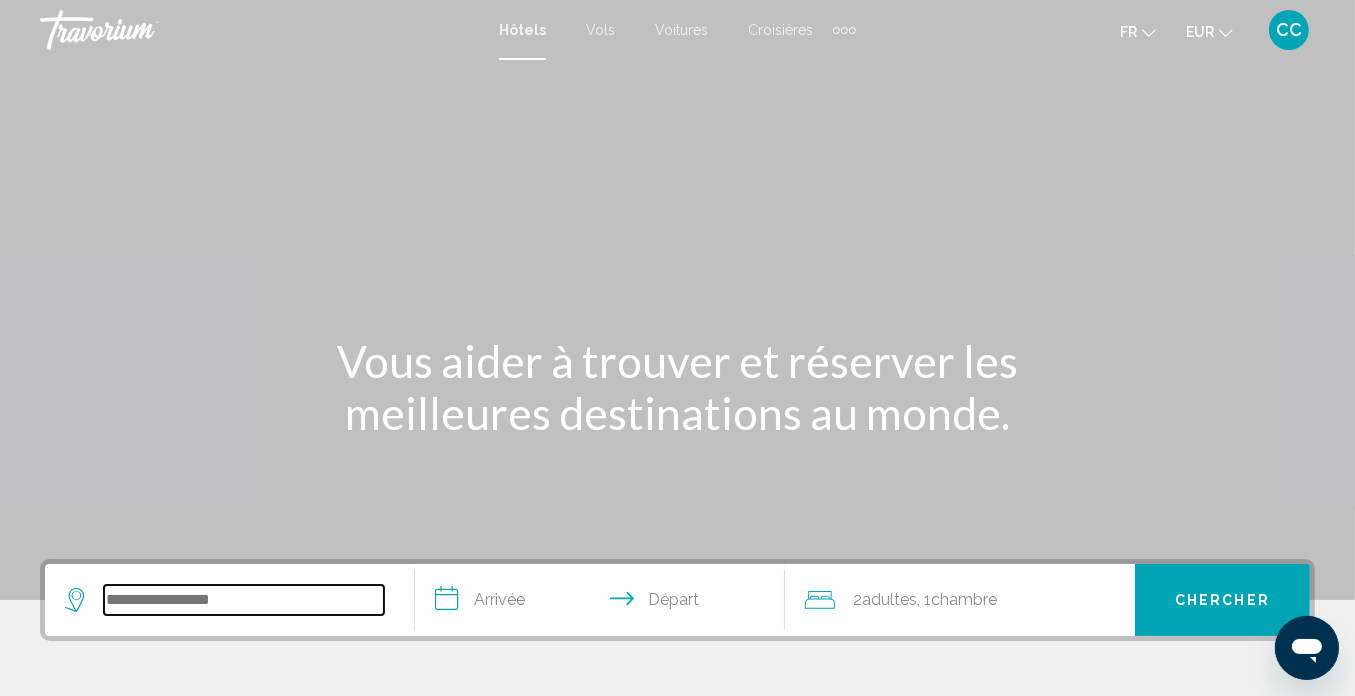 click at bounding box center [244, 600] 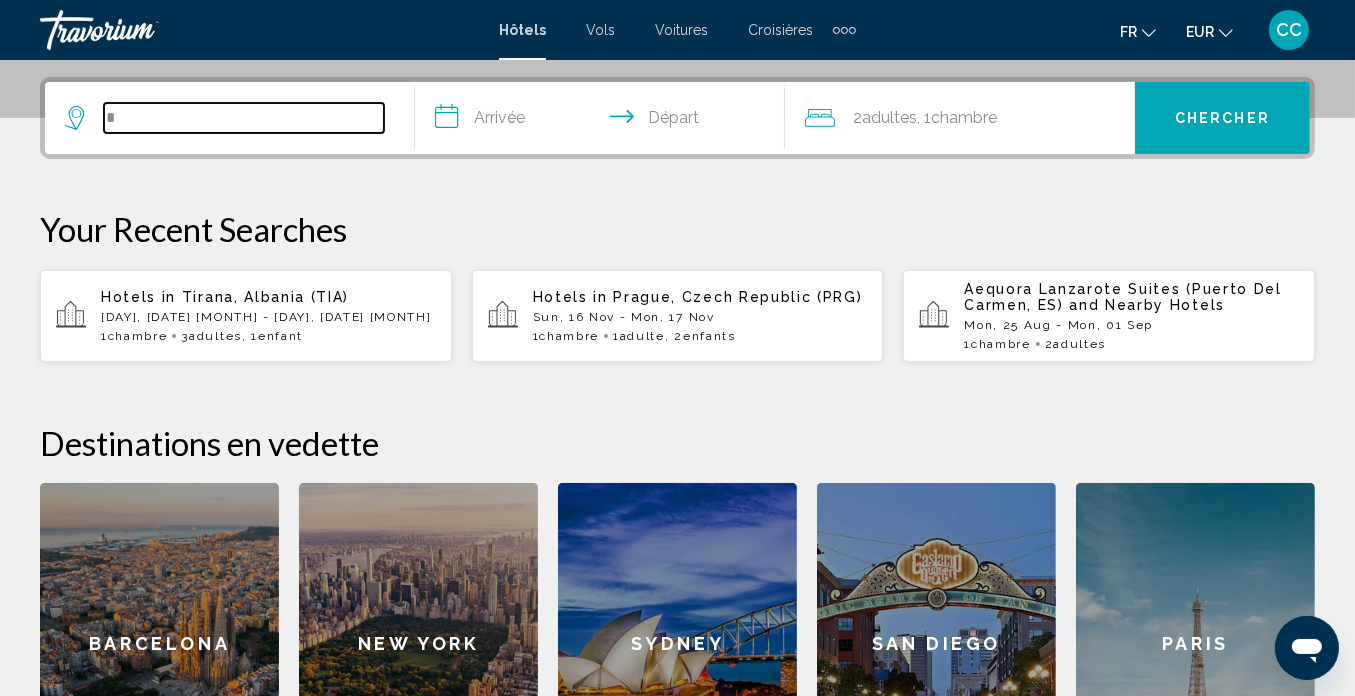 scroll, scrollTop: 493, scrollLeft: 0, axis: vertical 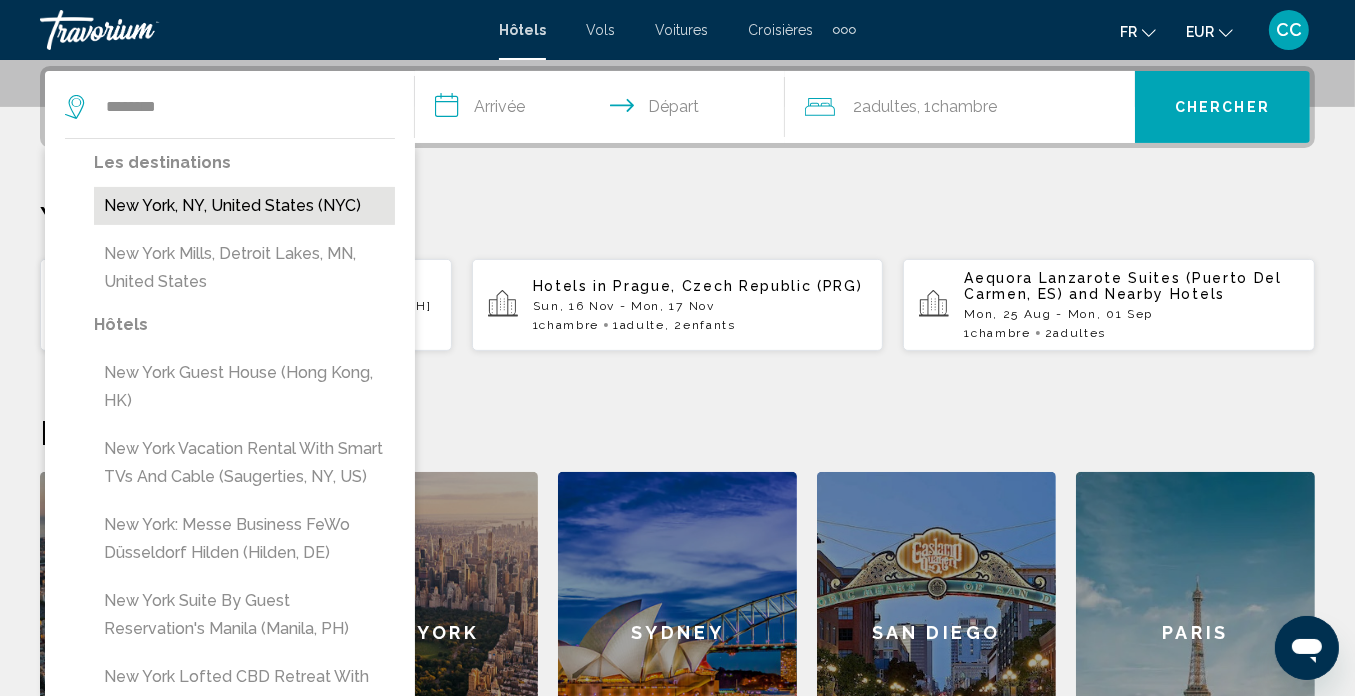 click on "New York, NY, United States (NYC)" at bounding box center (244, 206) 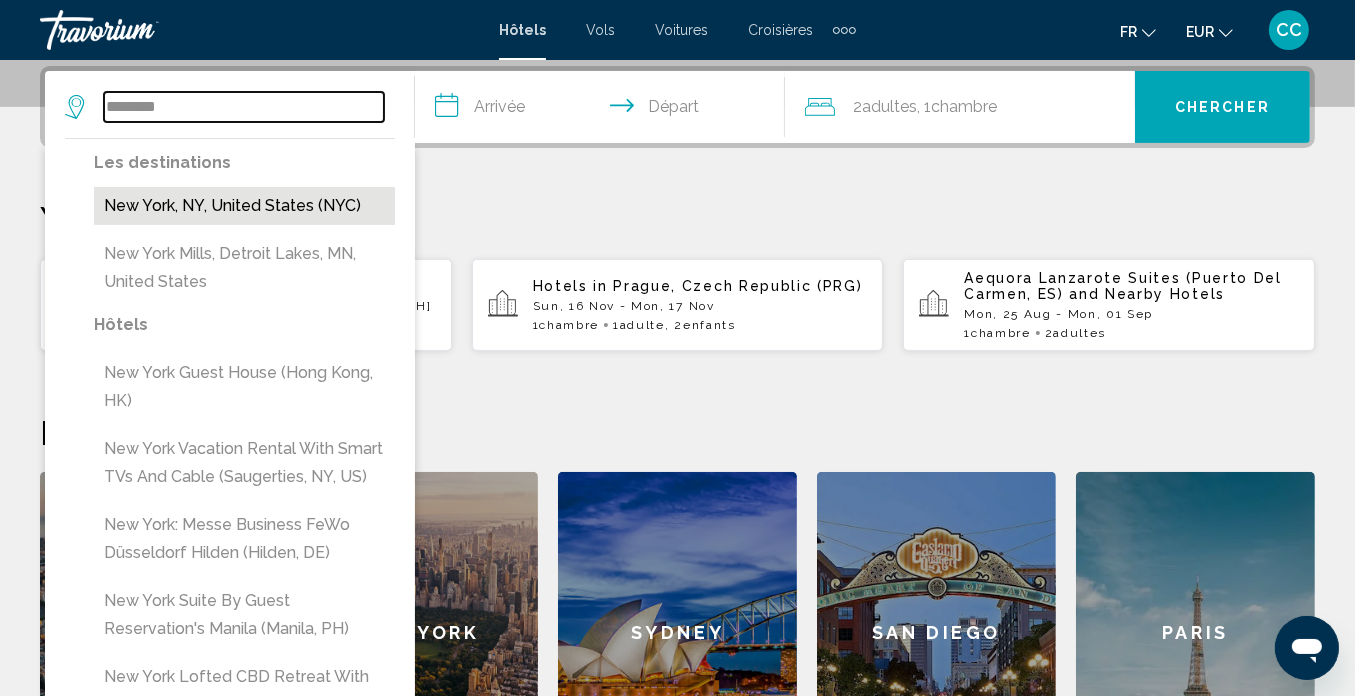 type on "**********" 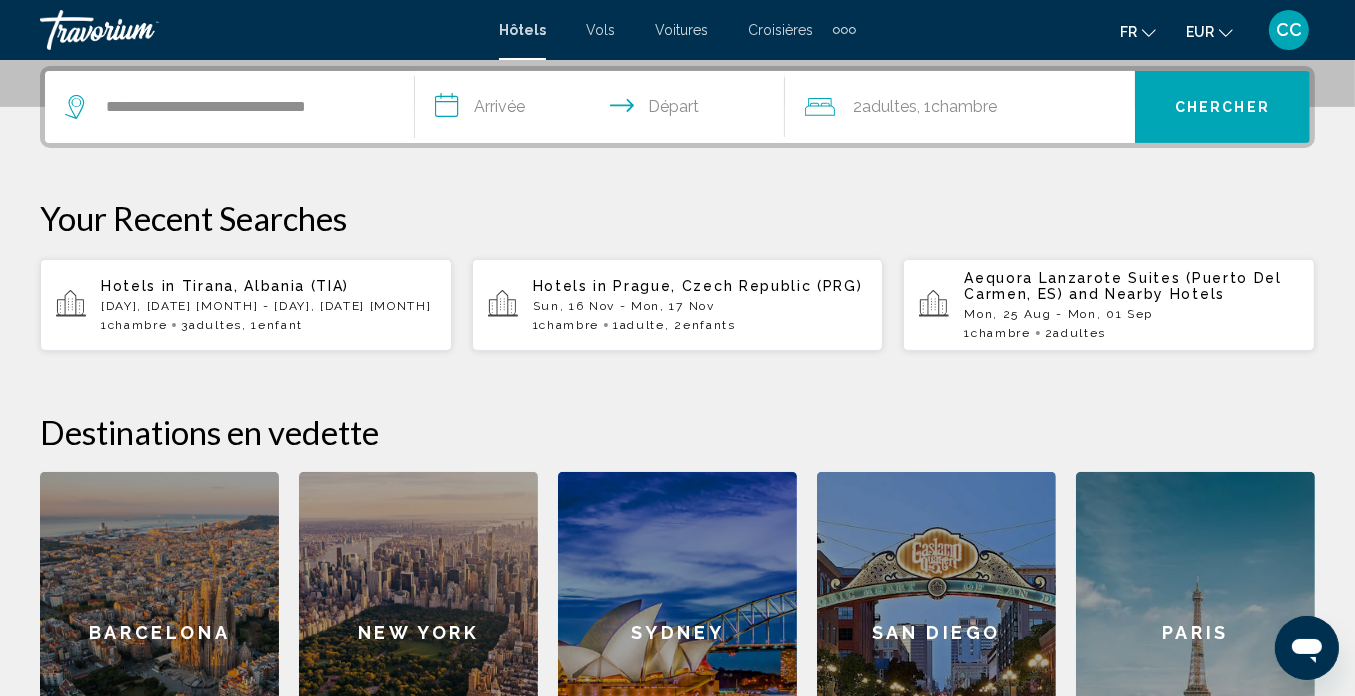 click on "**********" at bounding box center [604, 110] 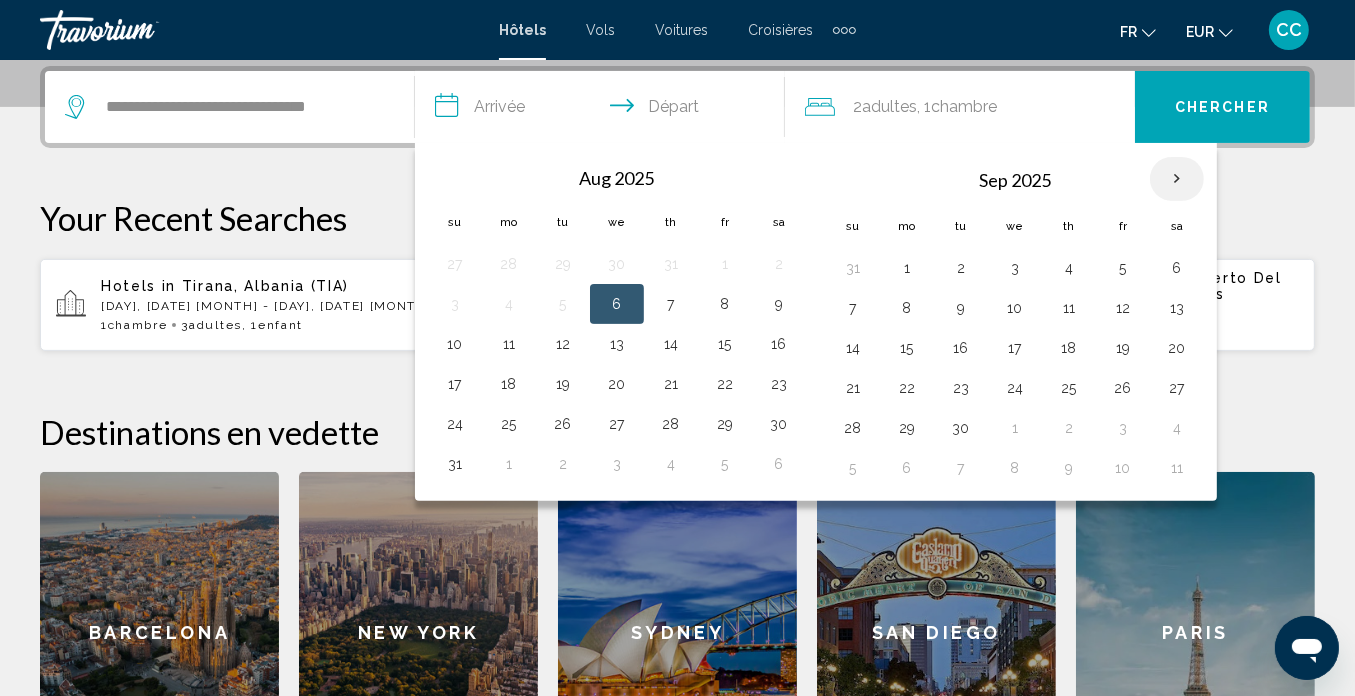 click at bounding box center [1177, 179] 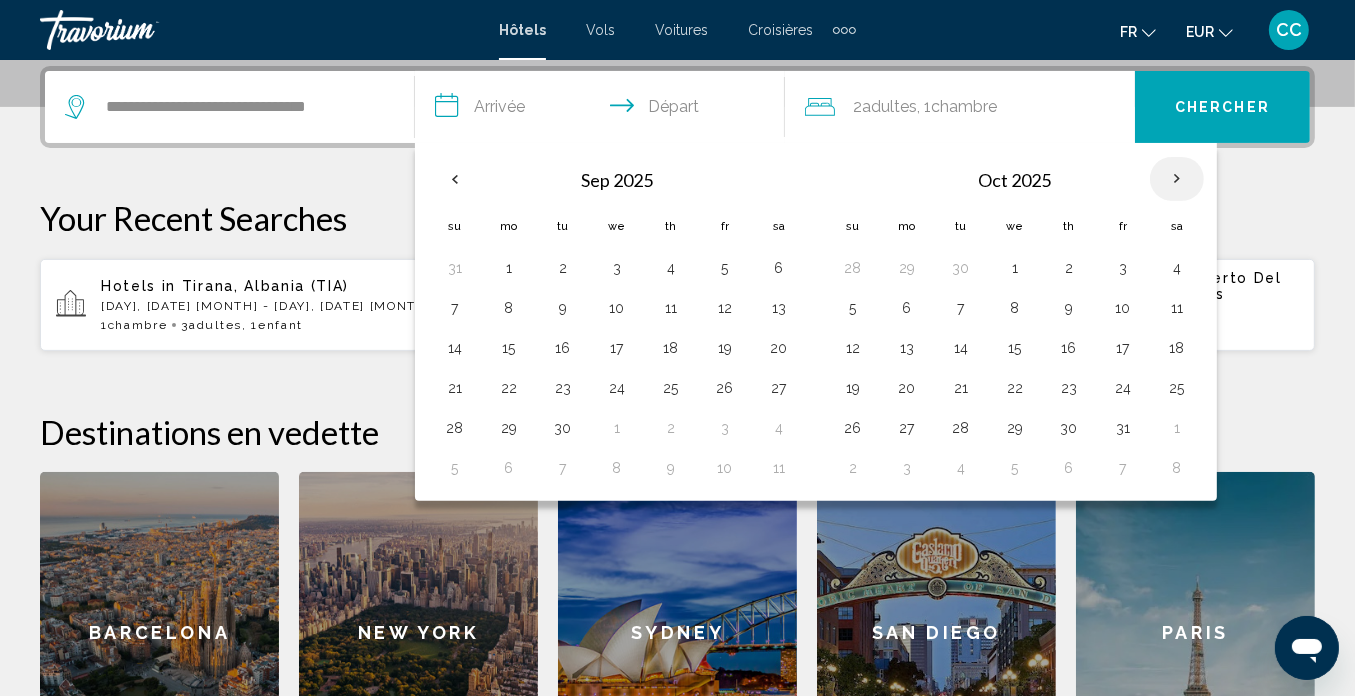 click at bounding box center (1177, 179) 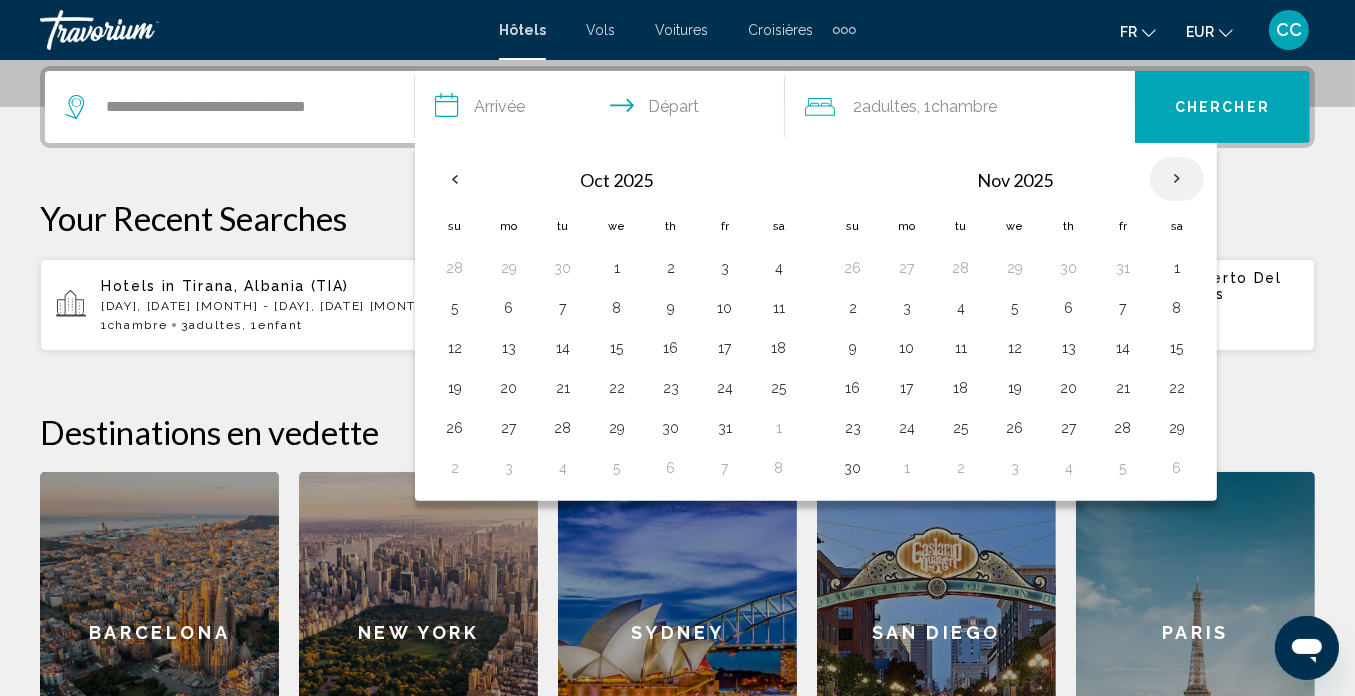 click at bounding box center [1177, 179] 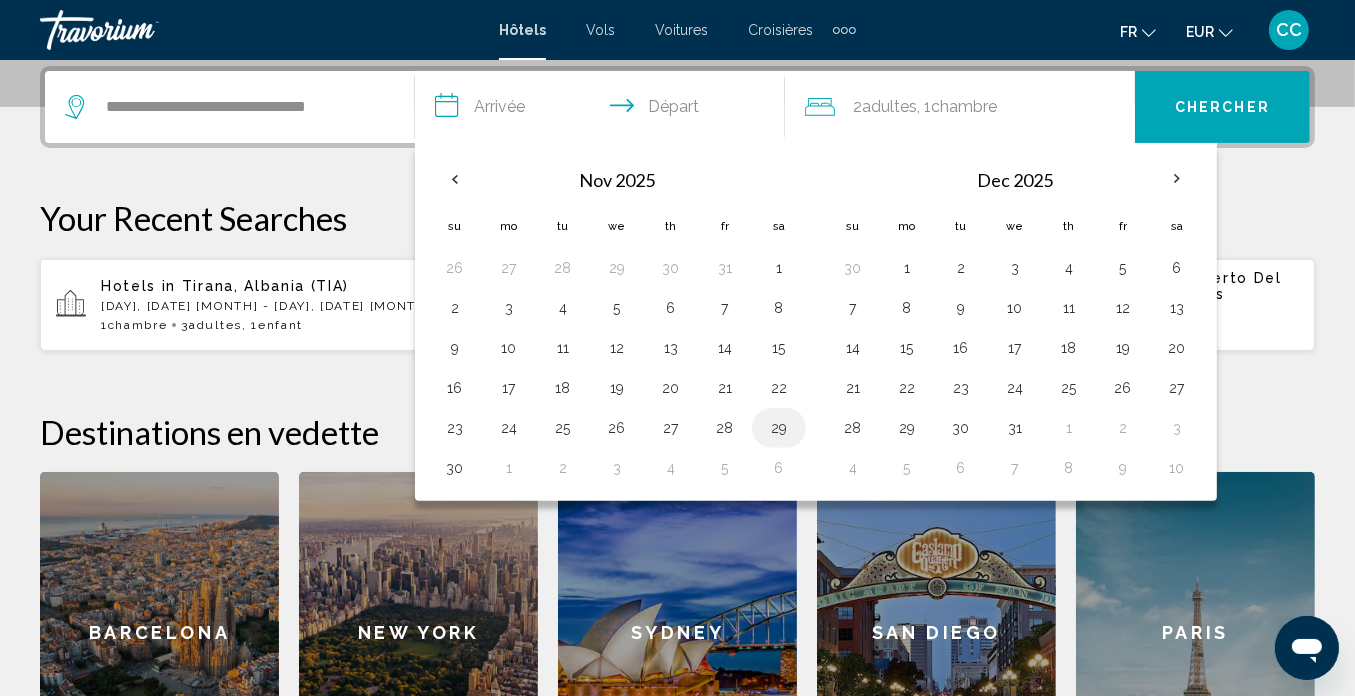 click on "29" at bounding box center (779, 428) 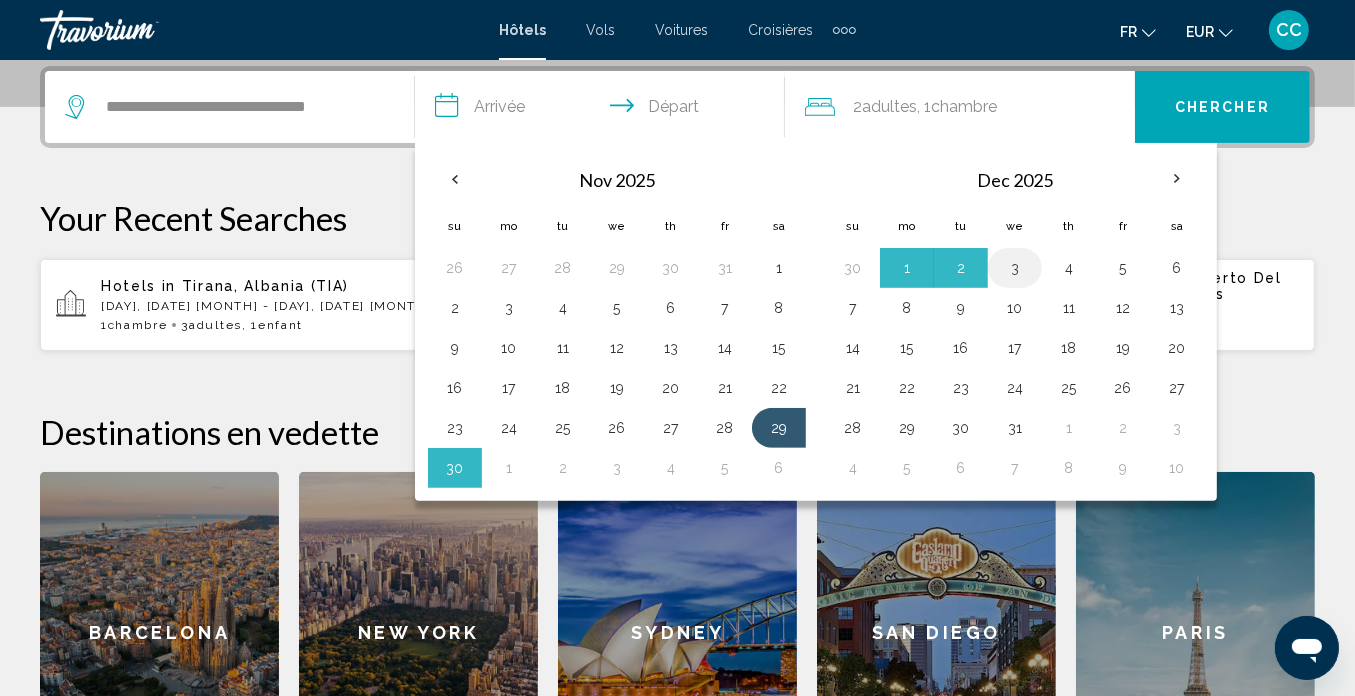 click on "3" at bounding box center [1015, 268] 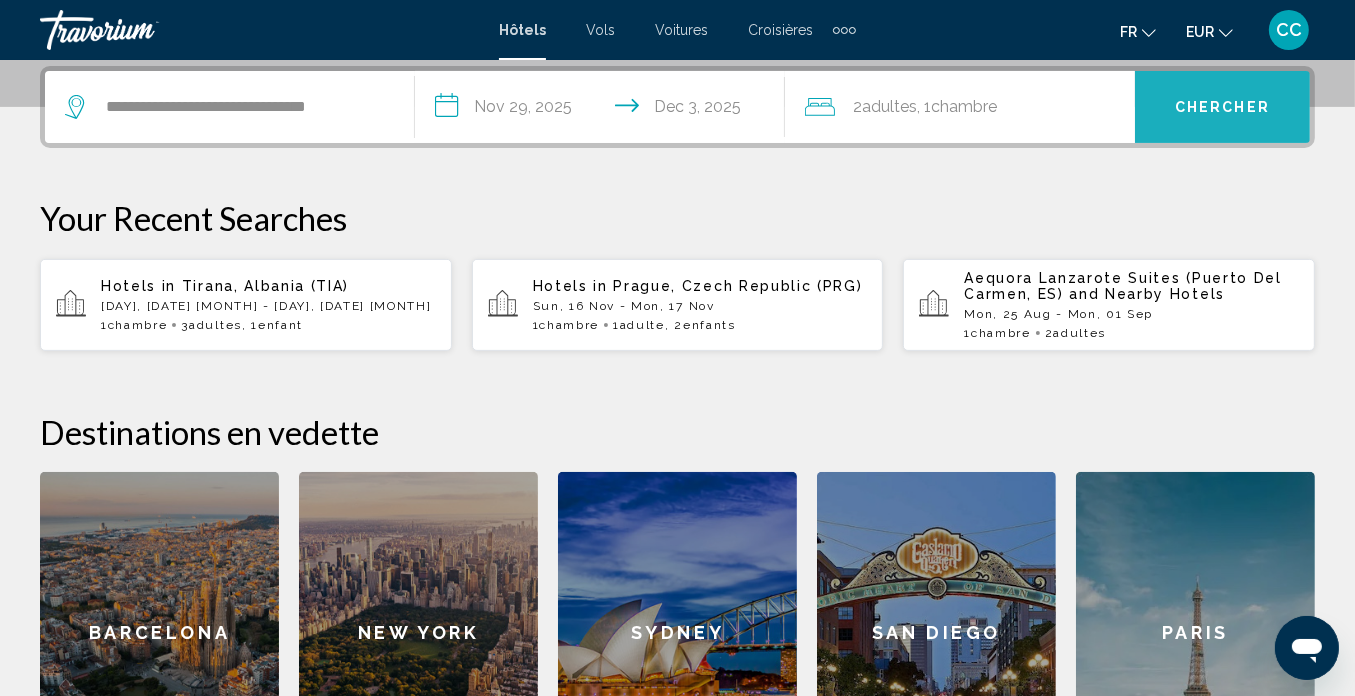 click on "Chercher" at bounding box center [1222, 108] 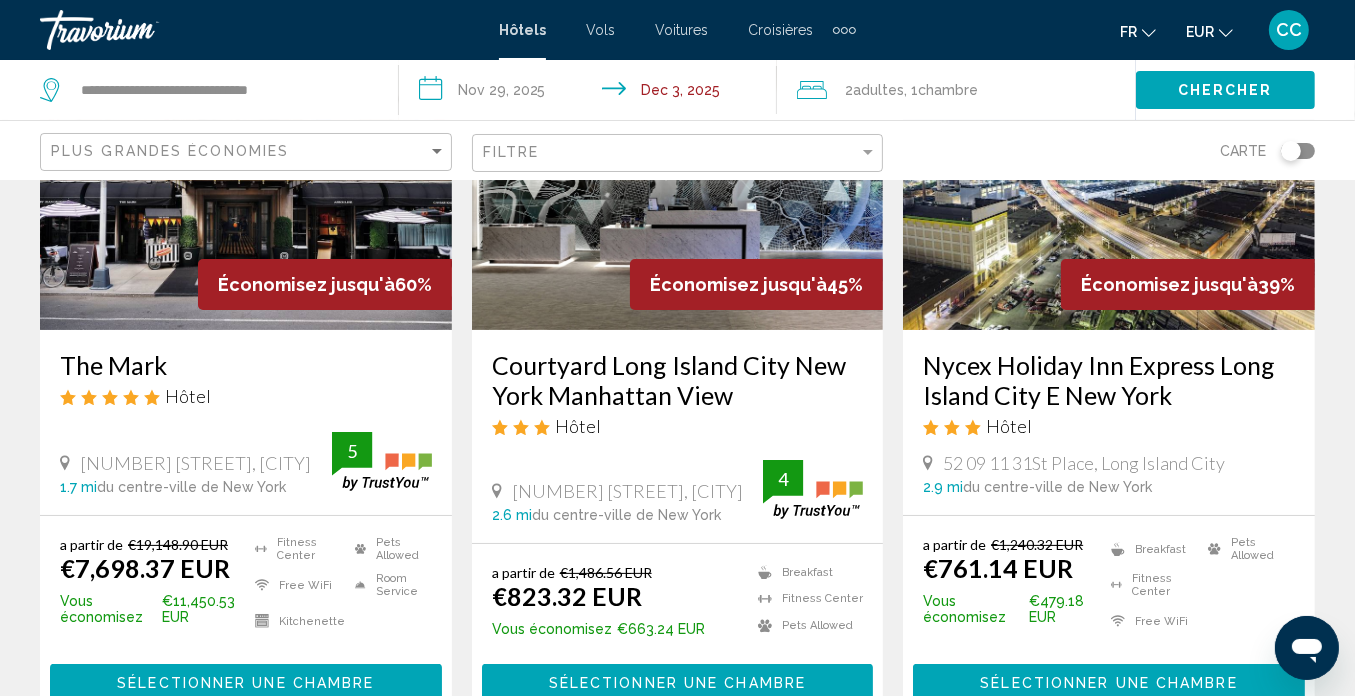 scroll, scrollTop: 280, scrollLeft: 0, axis: vertical 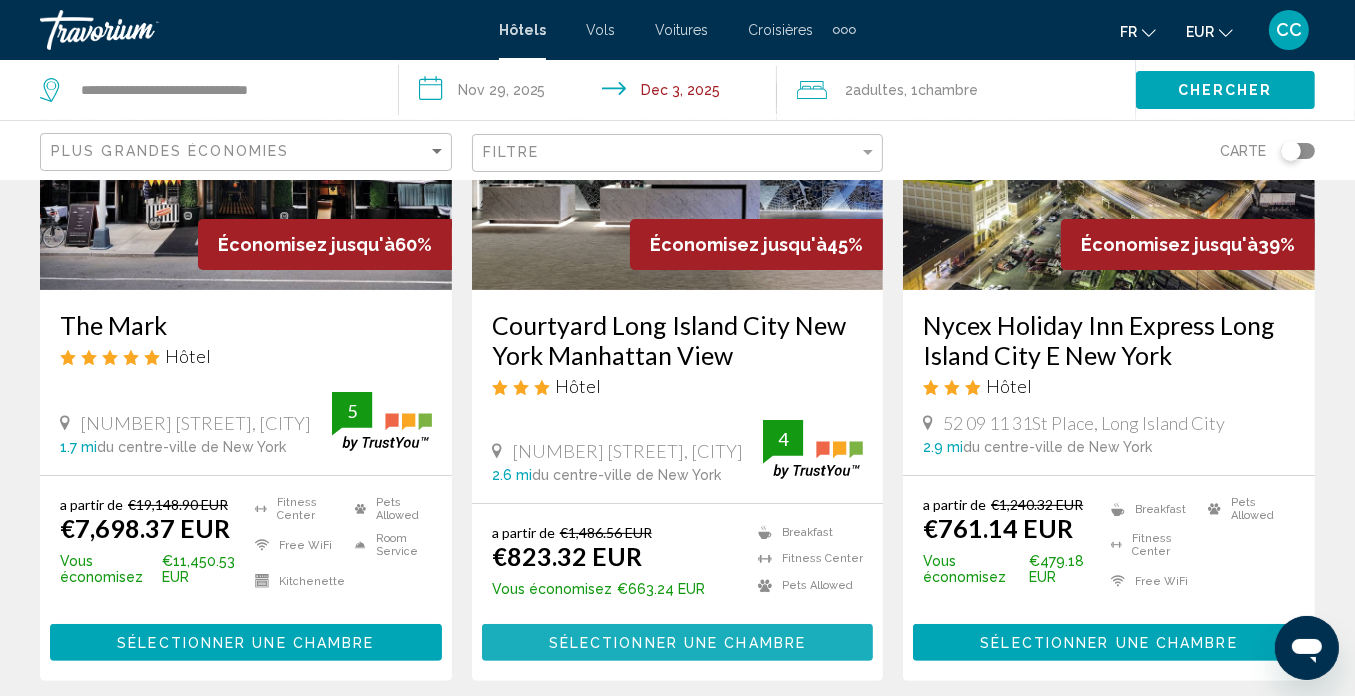 click on "Sélectionner une chambre" at bounding box center [677, 643] 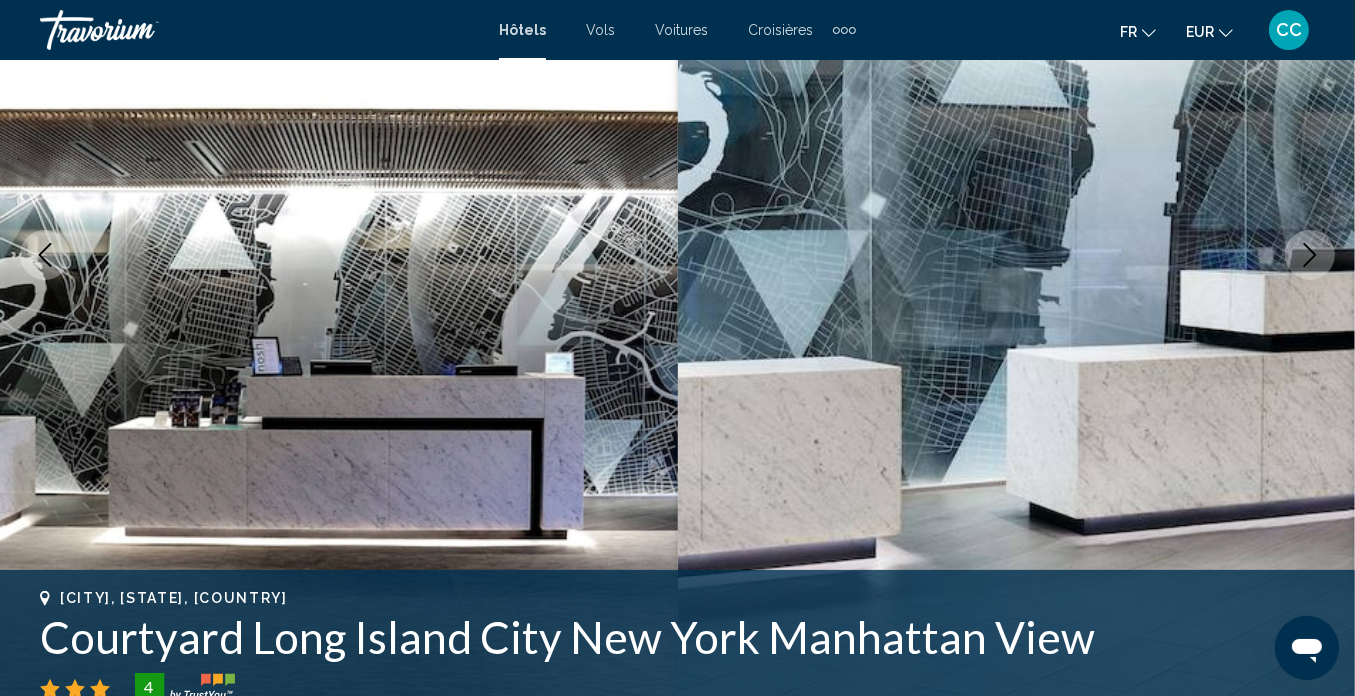 scroll, scrollTop: 186, scrollLeft: 0, axis: vertical 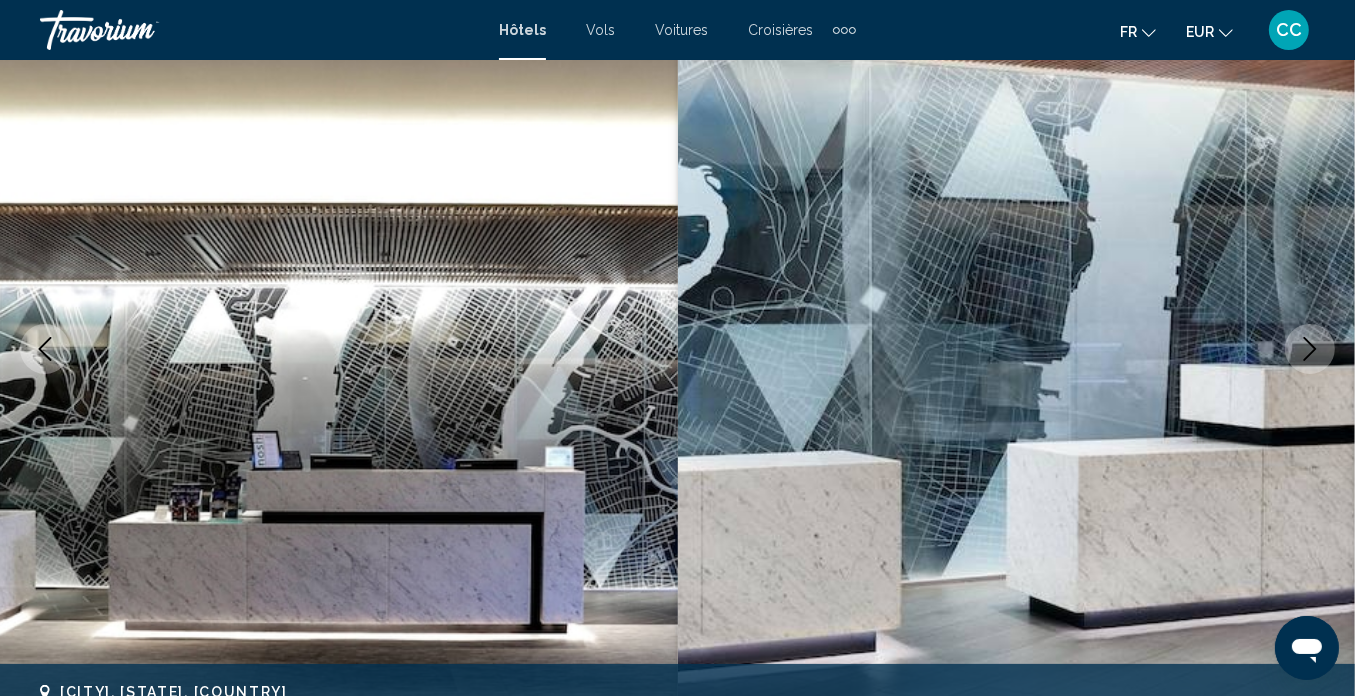 type 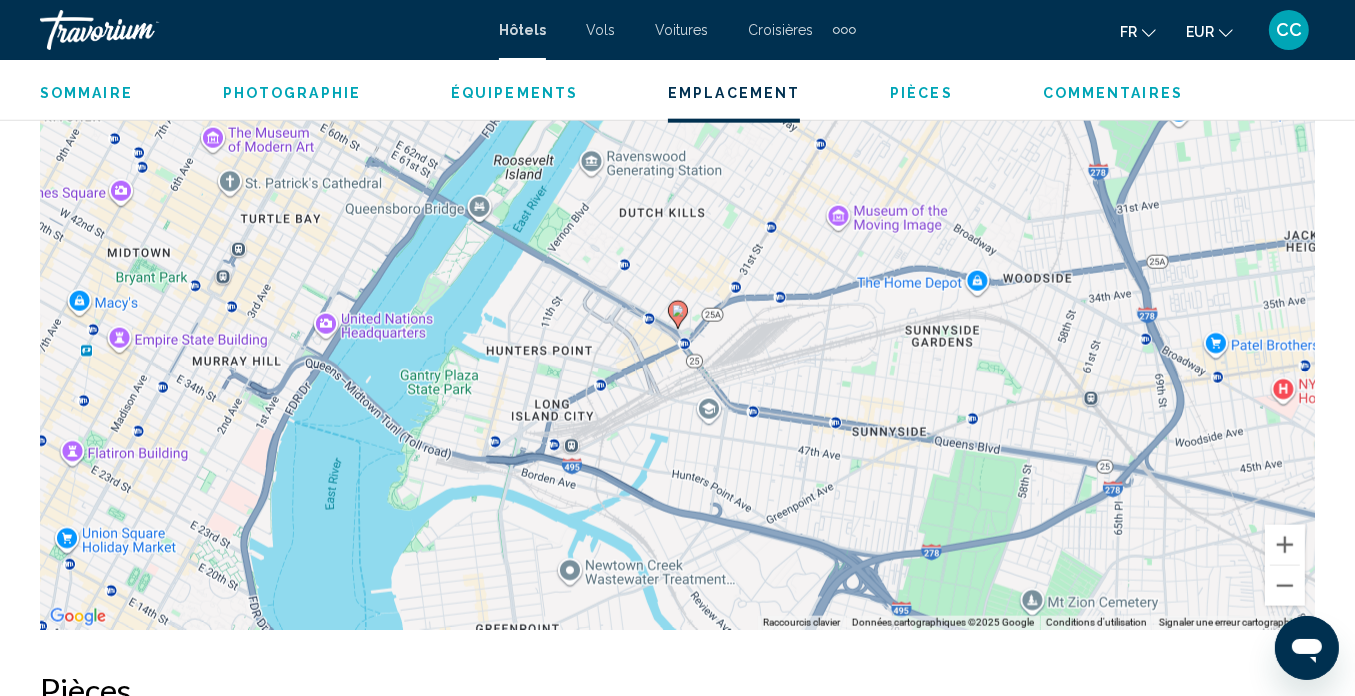 scroll, scrollTop: 2226, scrollLeft: 0, axis: vertical 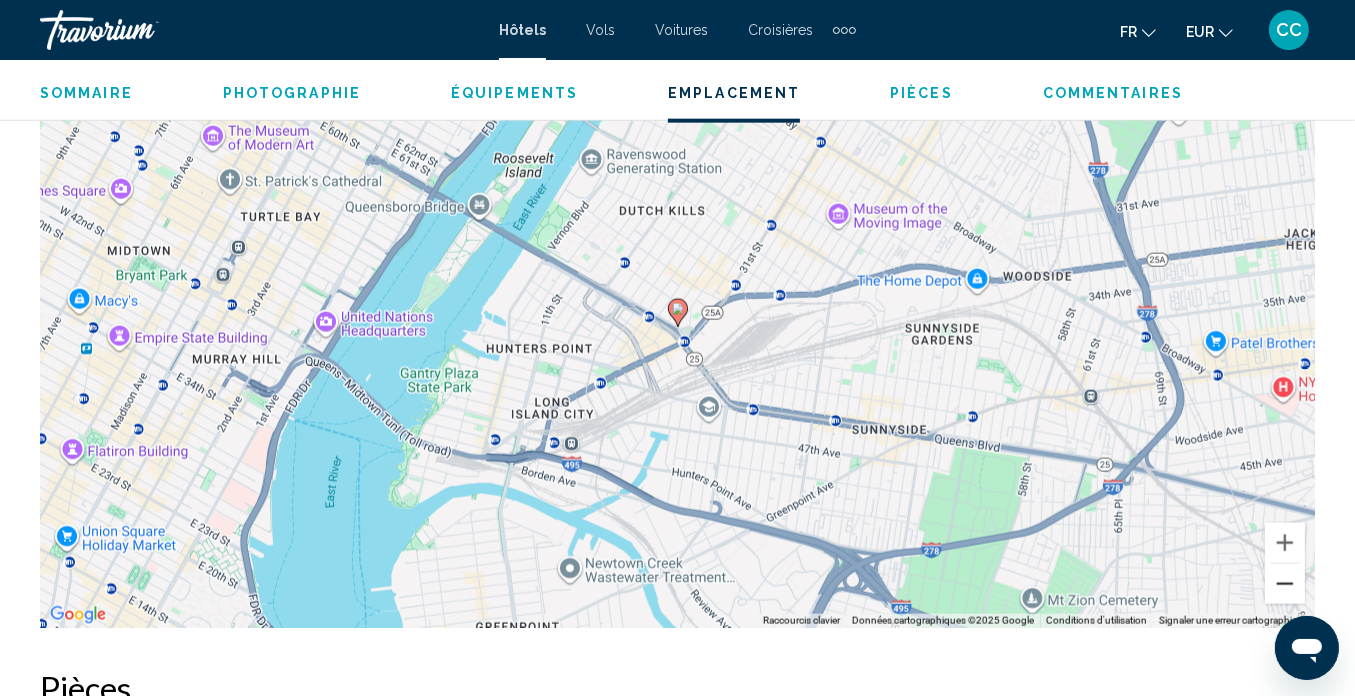 click at bounding box center [1285, 584] 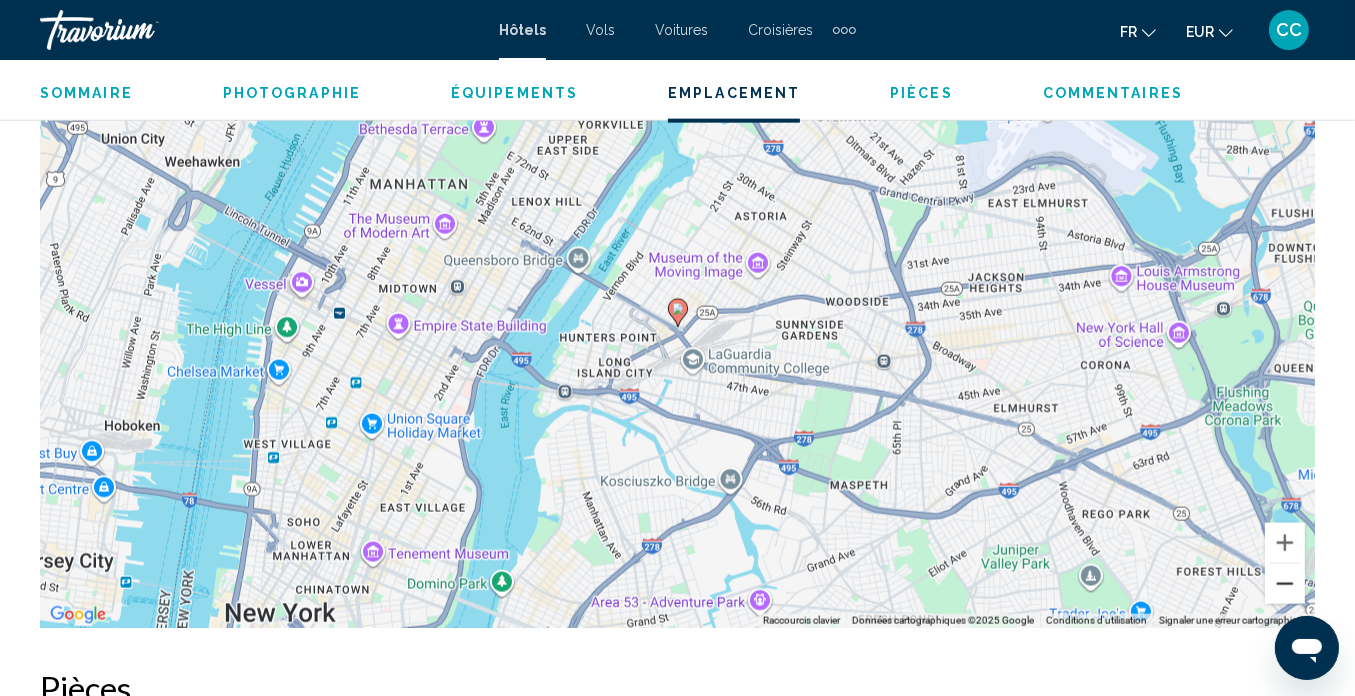 click at bounding box center (1285, 584) 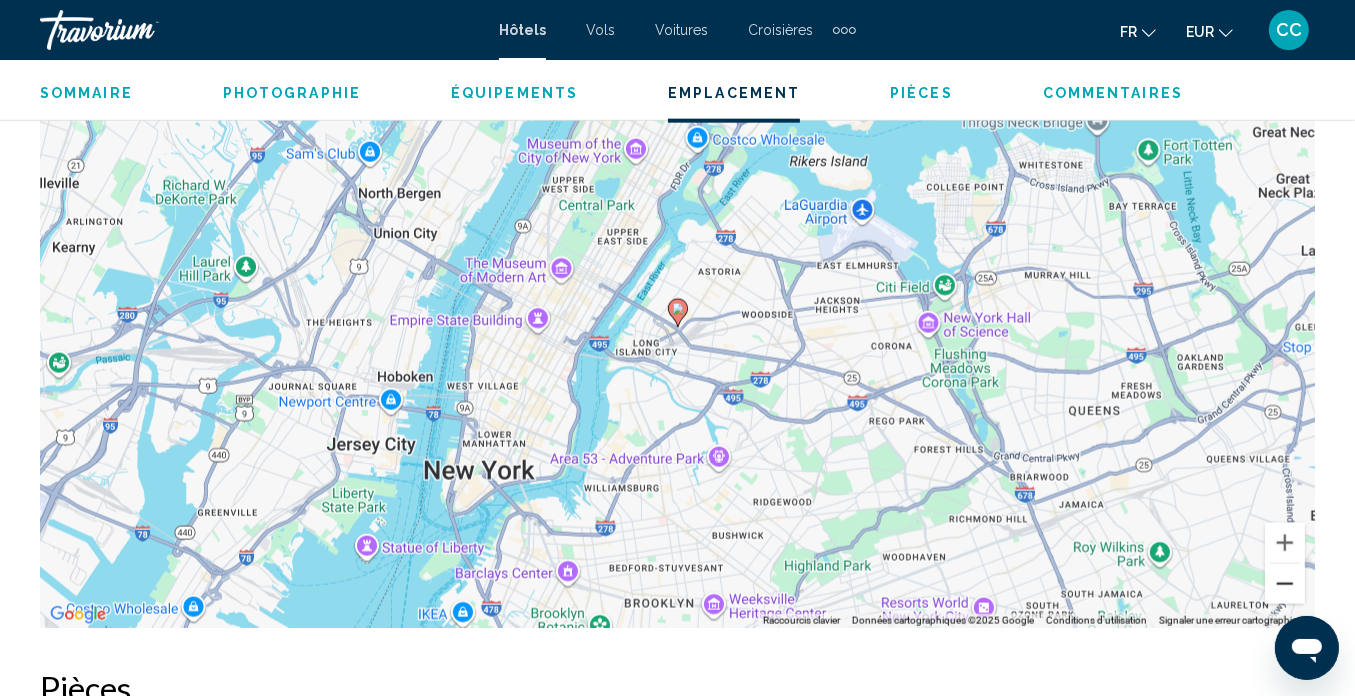 type 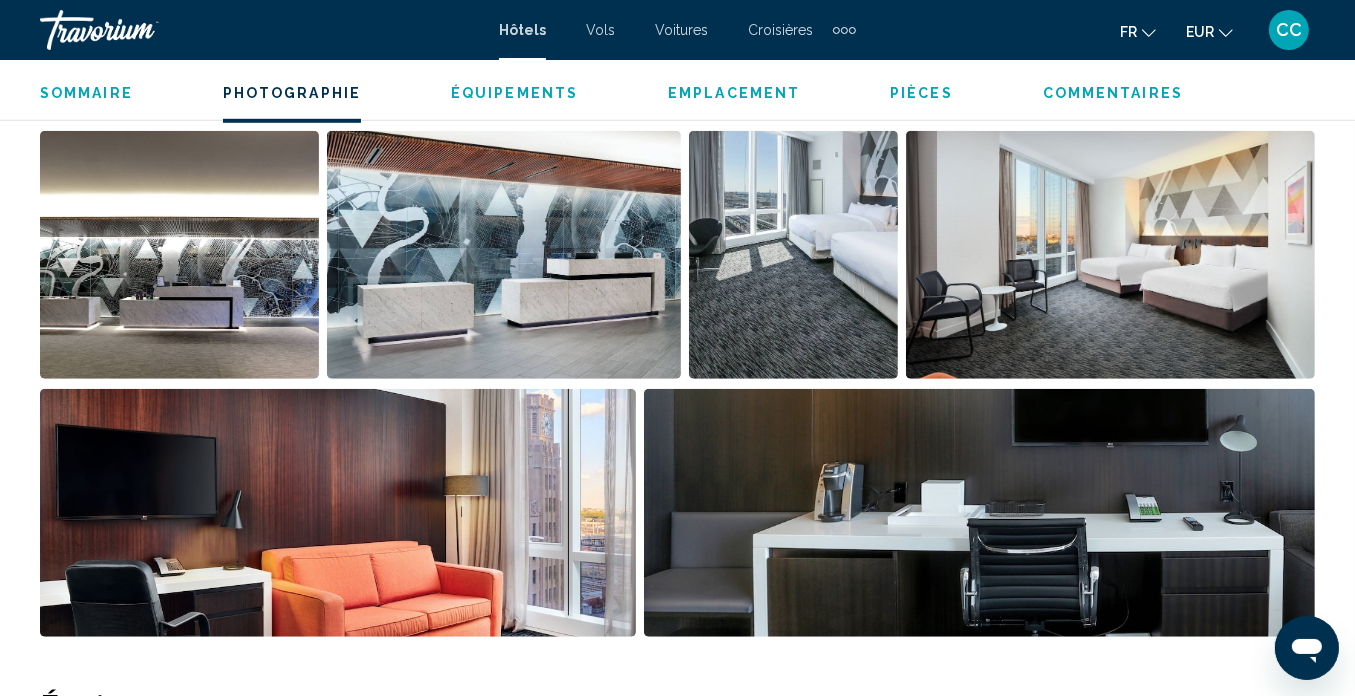 scroll, scrollTop: 1268, scrollLeft: 0, axis: vertical 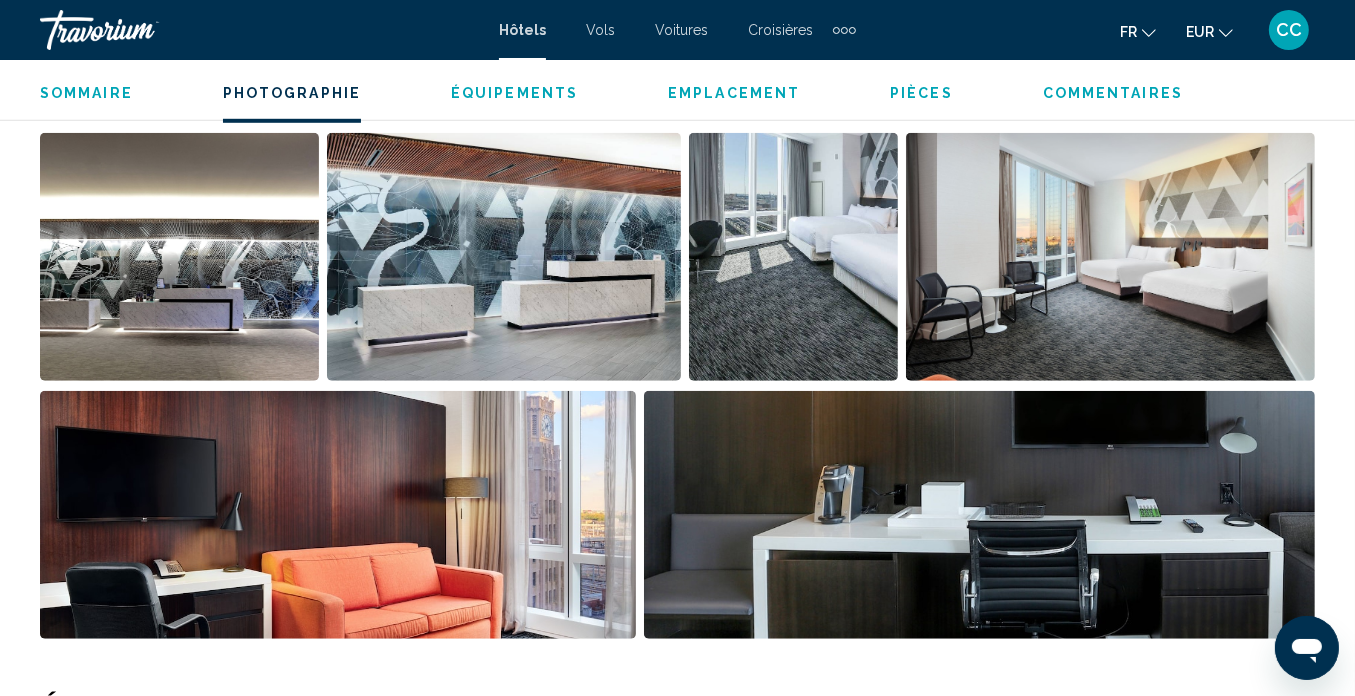 click at bounding box center [179, 257] 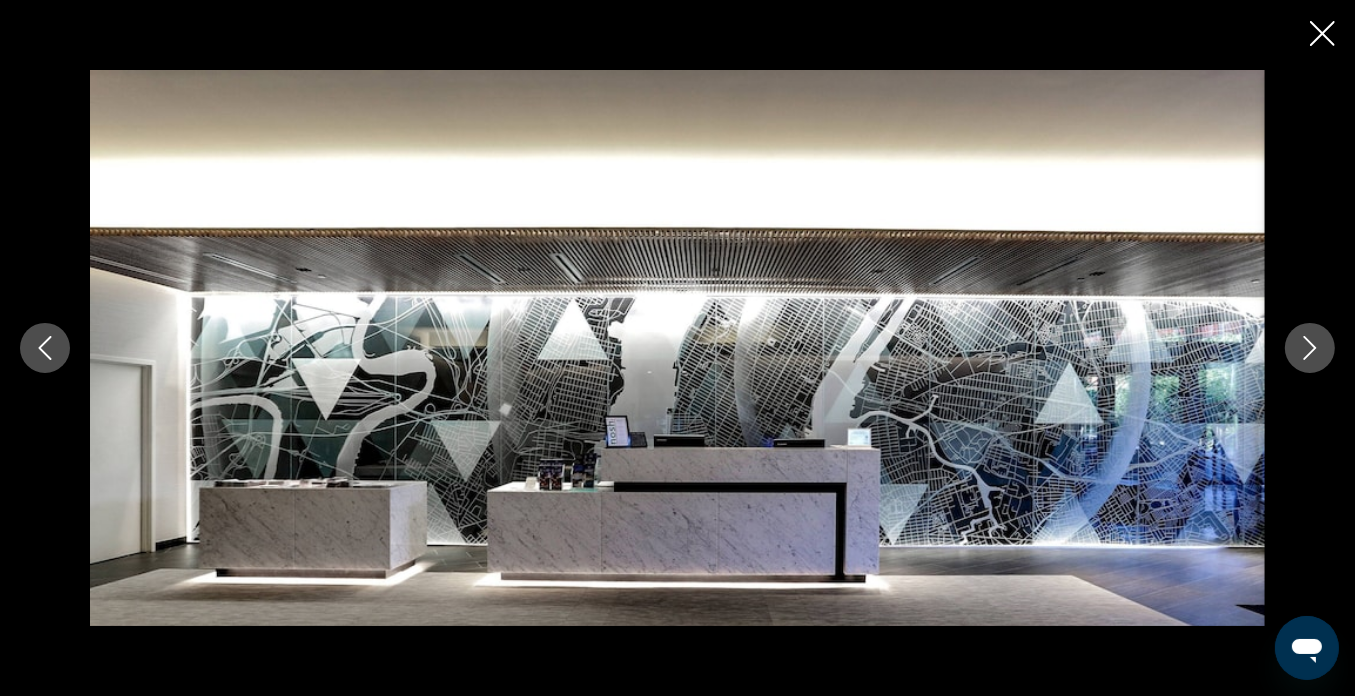 type 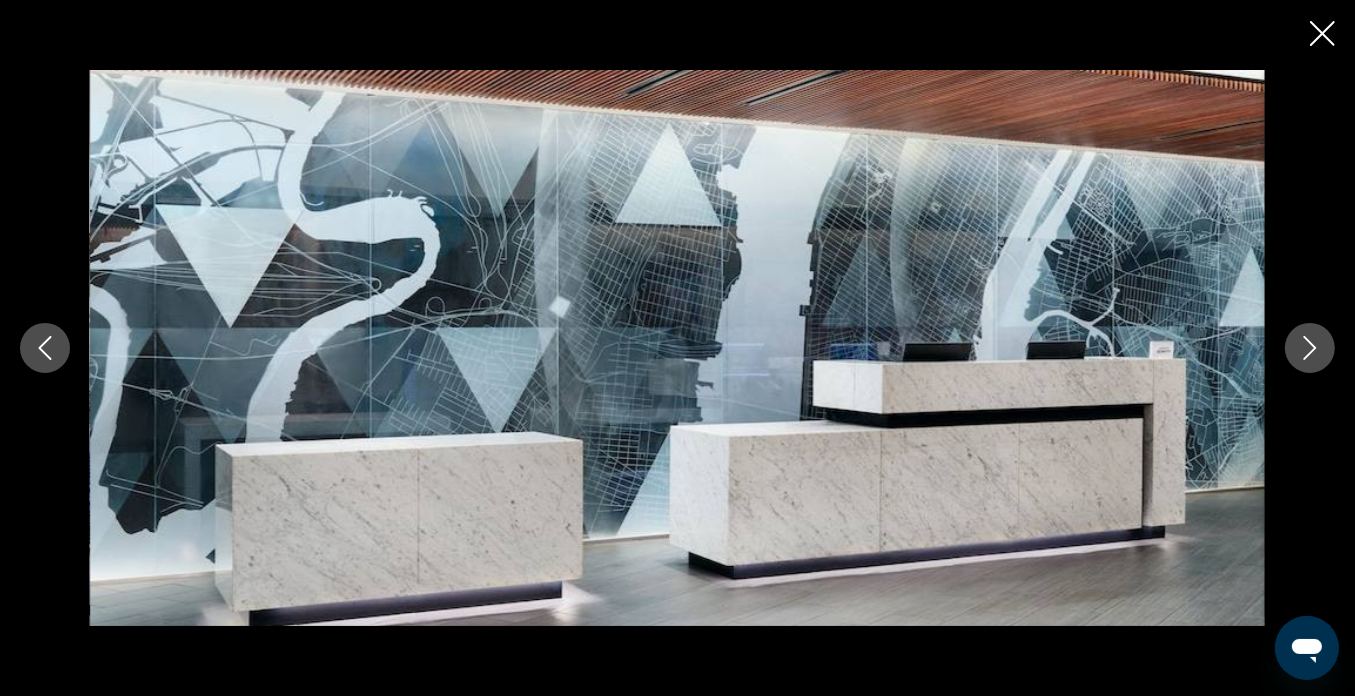 click at bounding box center [1310, 348] 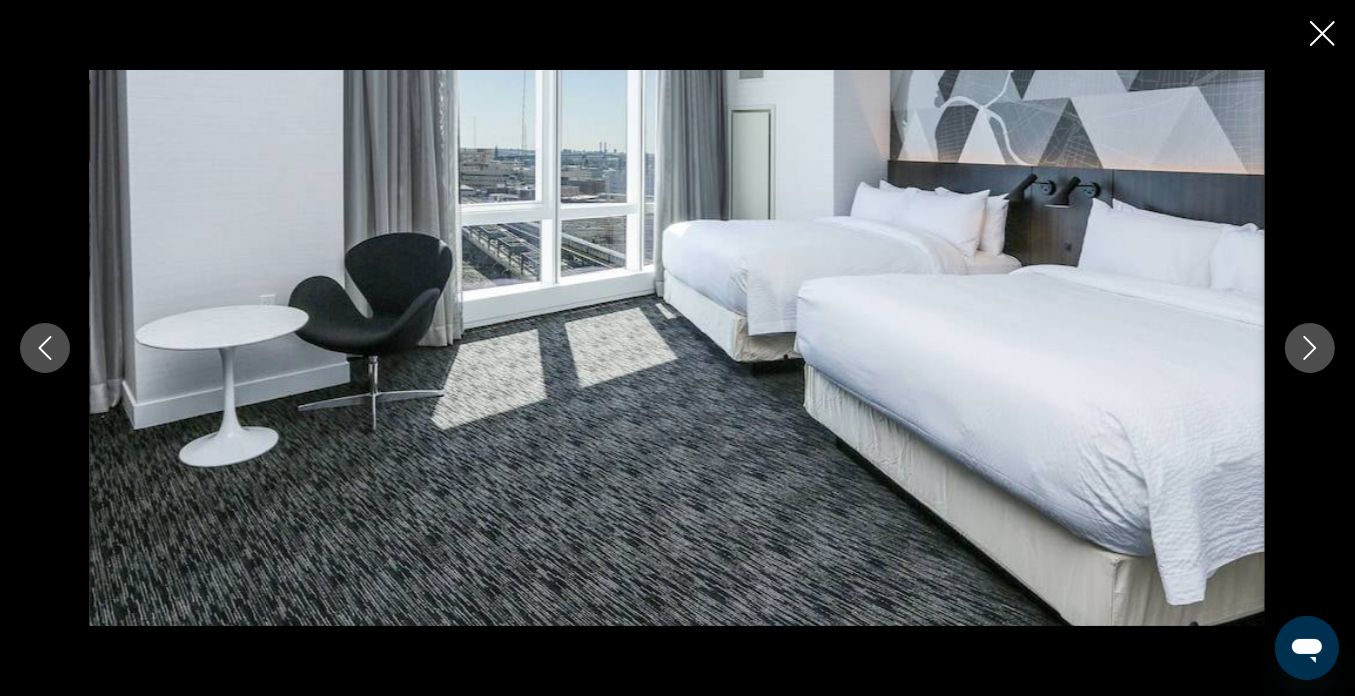 click at bounding box center (1310, 348) 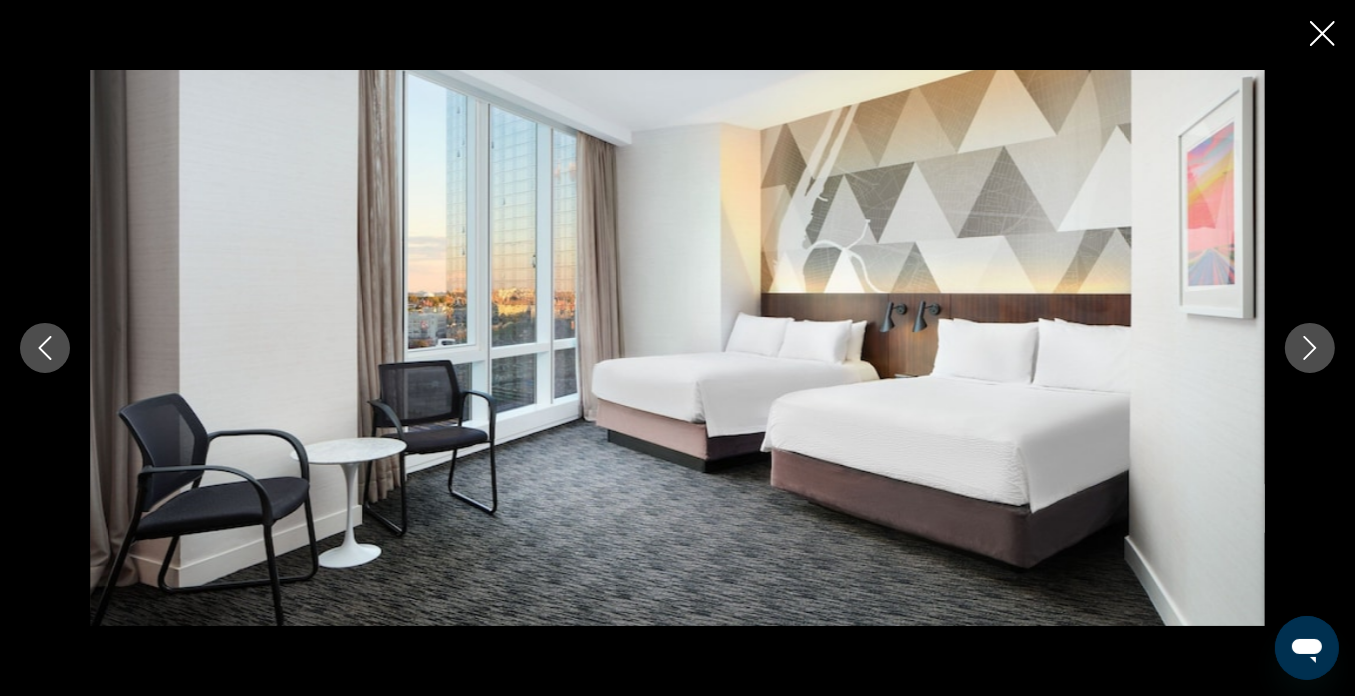 click 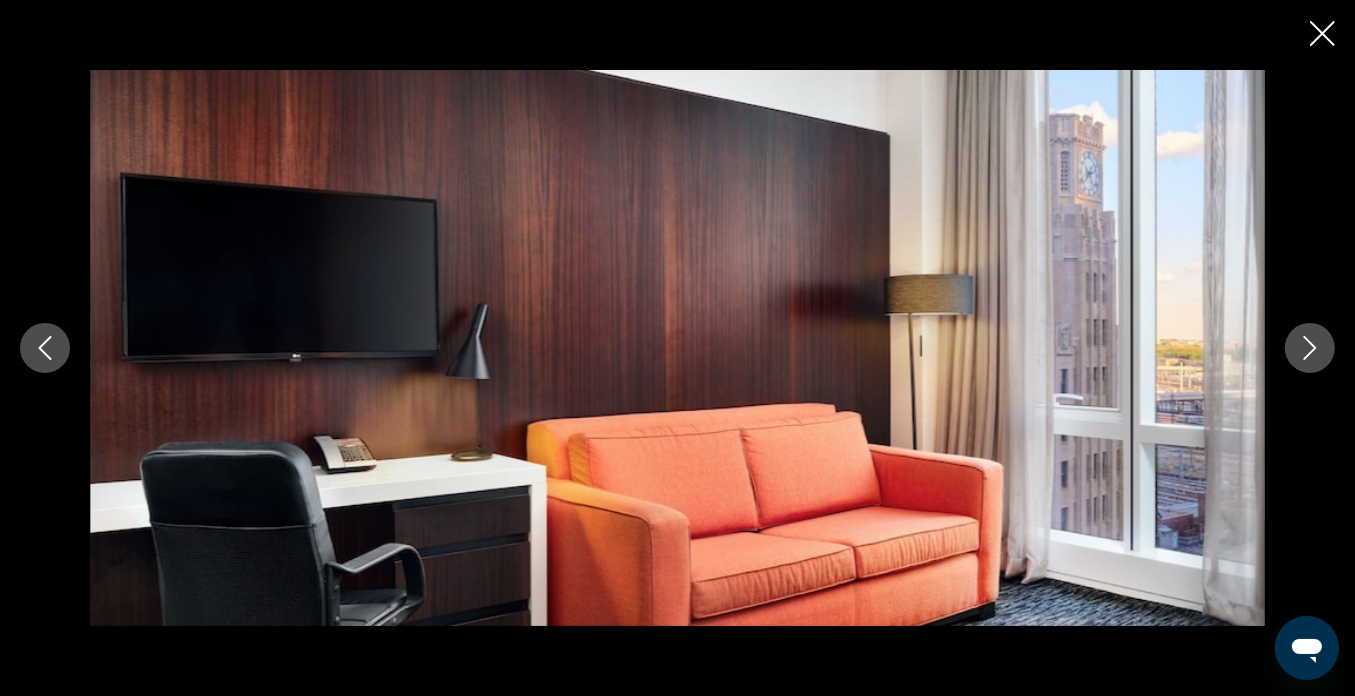 click 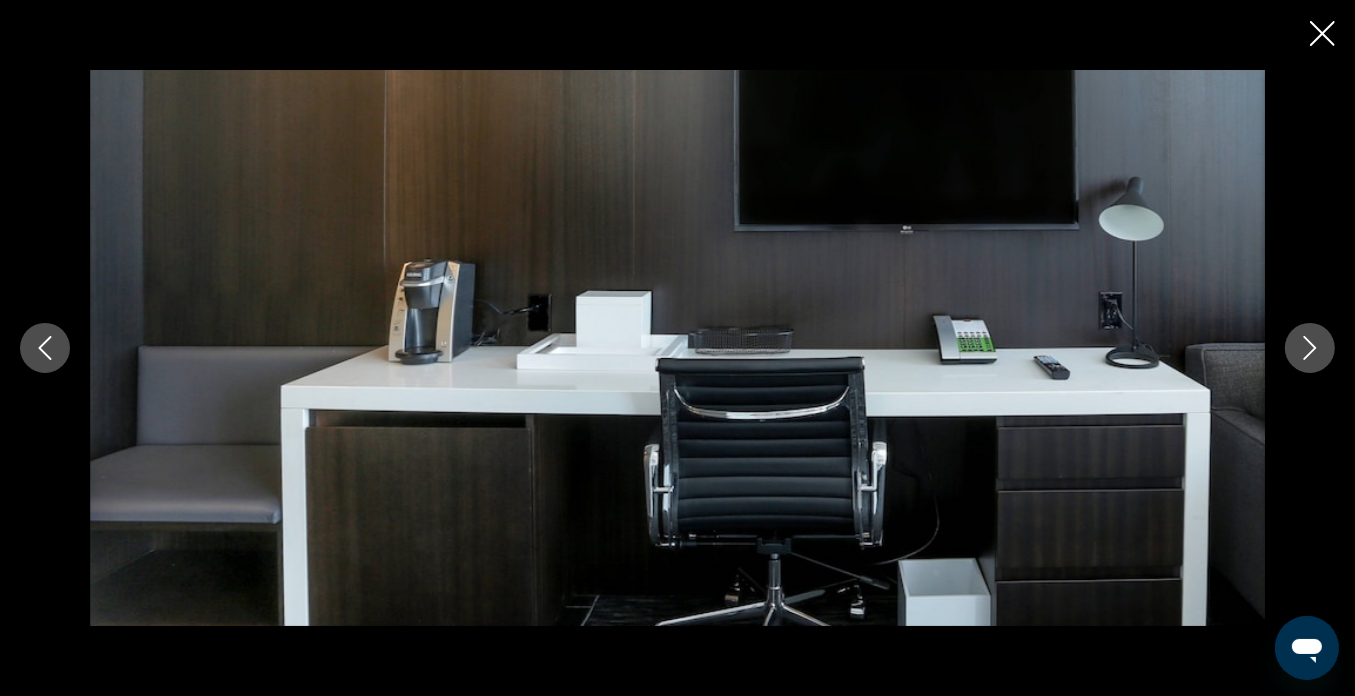click 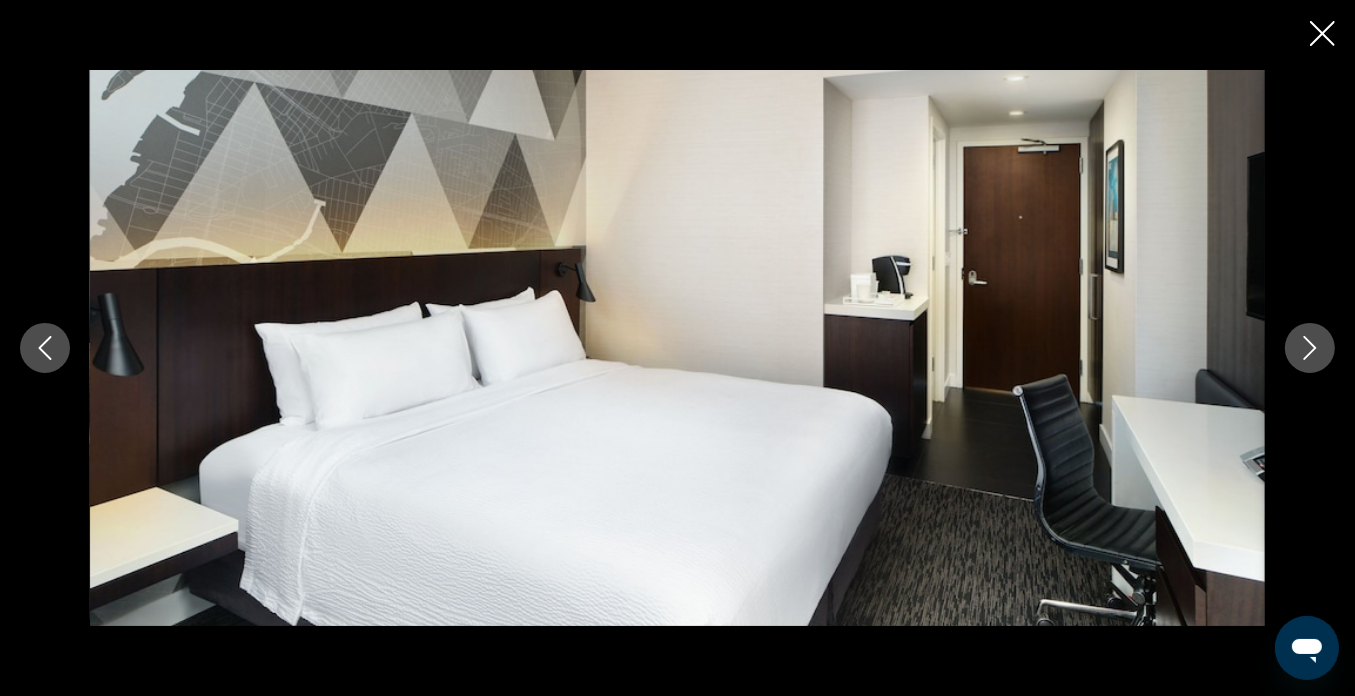 click 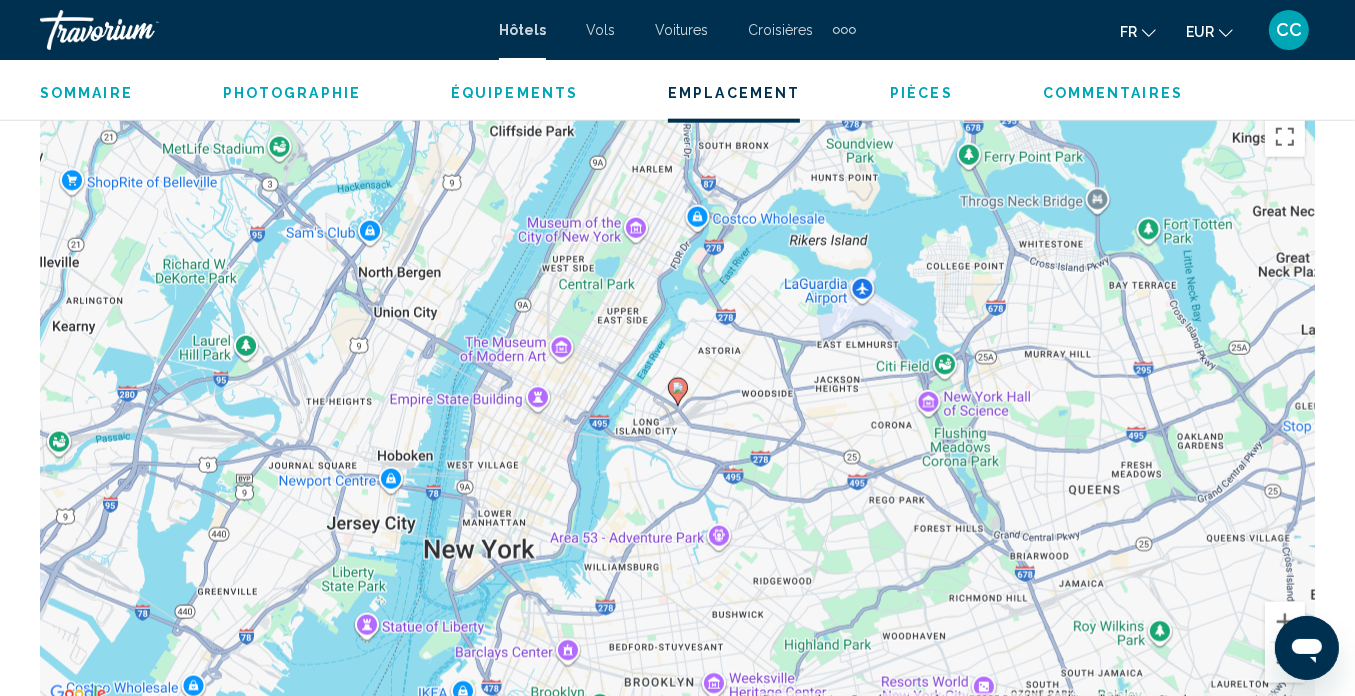 scroll, scrollTop: 2148, scrollLeft: 0, axis: vertical 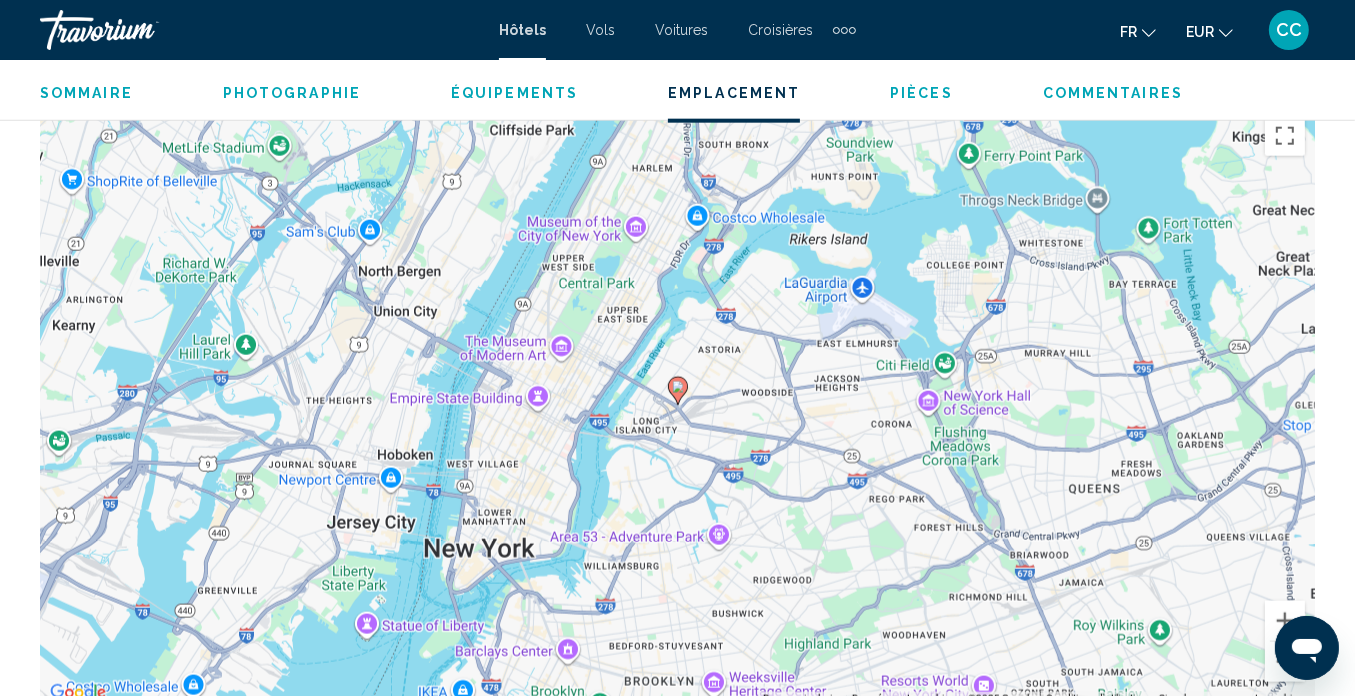click on "Hôtels Vols Voitures Croisières Activités Hôtels Vols Voitures Croisières Activités fr
English Español Français Italiano Português русский EUR
USD ($) MXN (Mex$) CAD (Can$) GBP (£) EUR (€) AUD (A$) NZD (NZ$) CNY (CN¥) CC Se connecter" at bounding box center [677, 30] 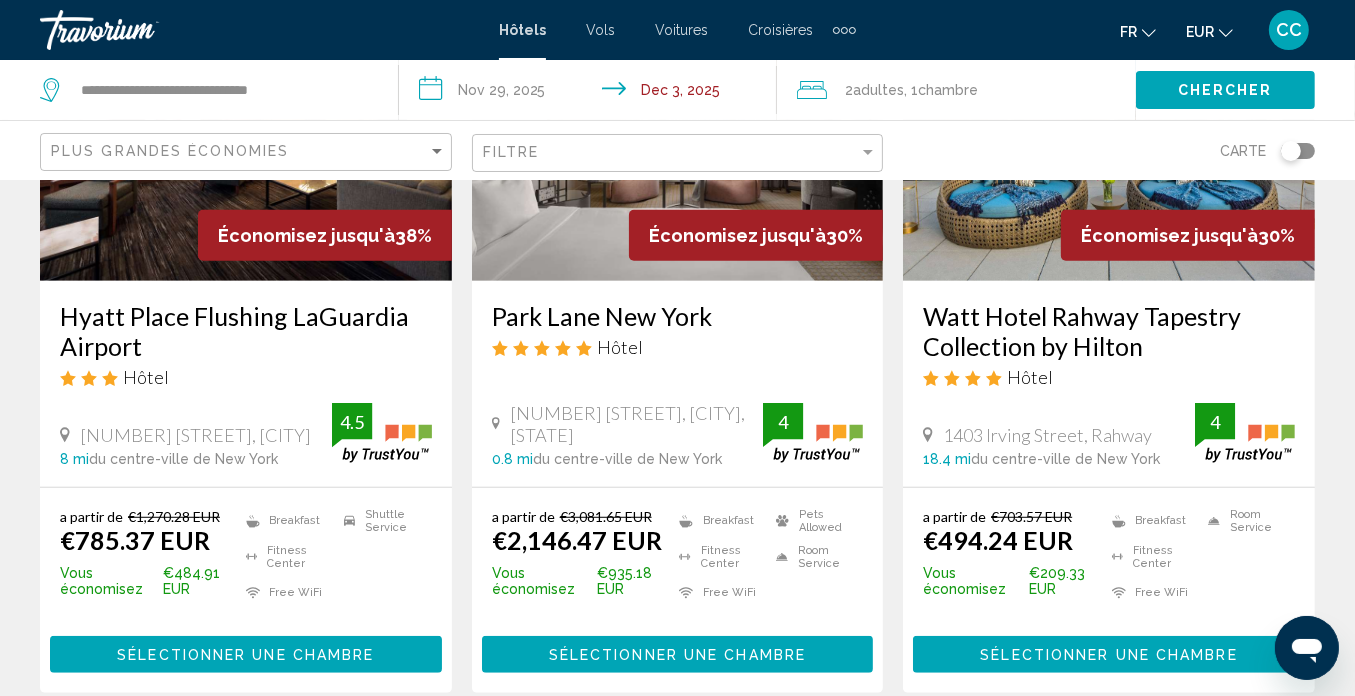 scroll, scrollTop: 1080, scrollLeft: 0, axis: vertical 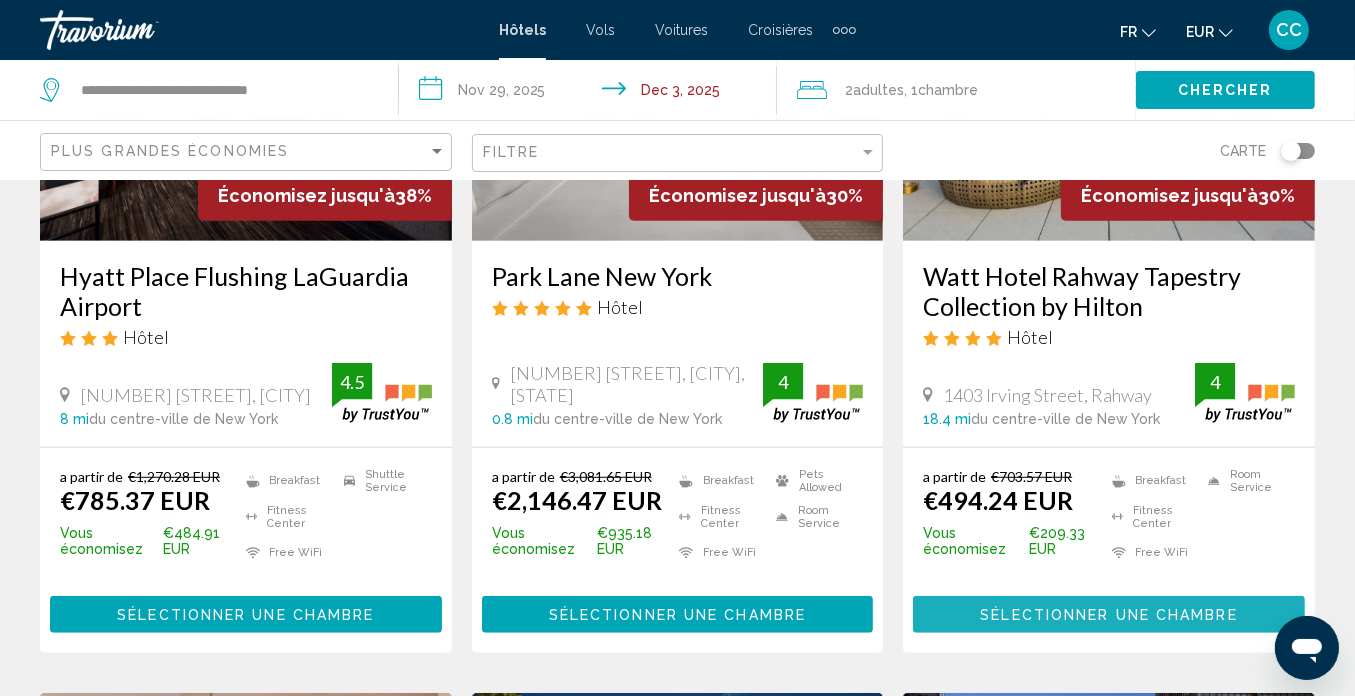click on "Sélectionner une chambre" at bounding box center (1108, 615) 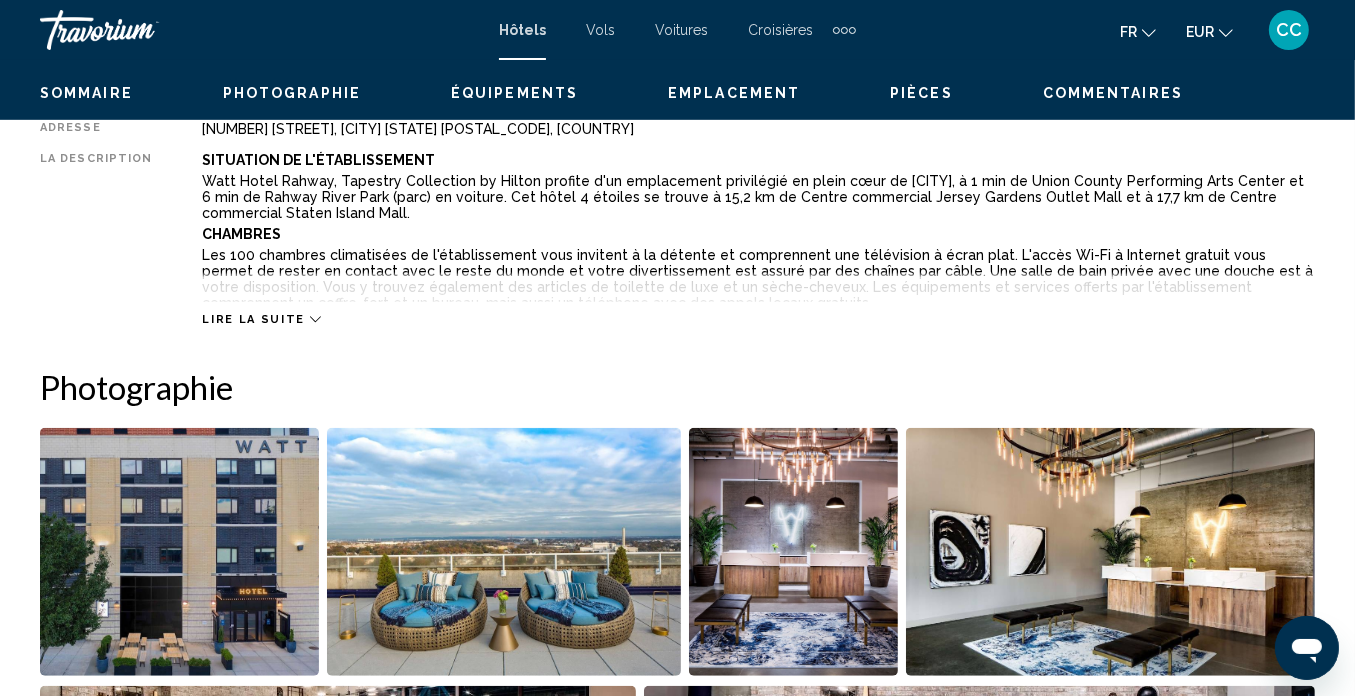 scroll, scrollTop: 186, scrollLeft: 0, axis: vertical 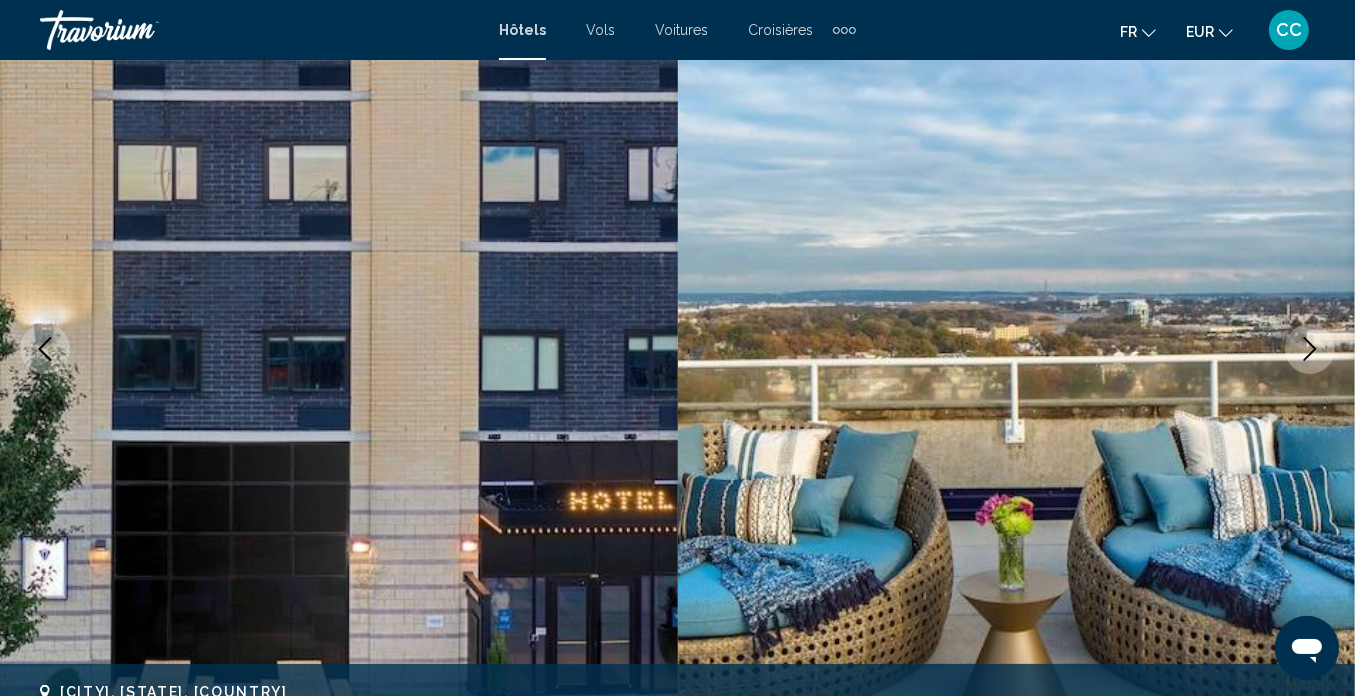 type 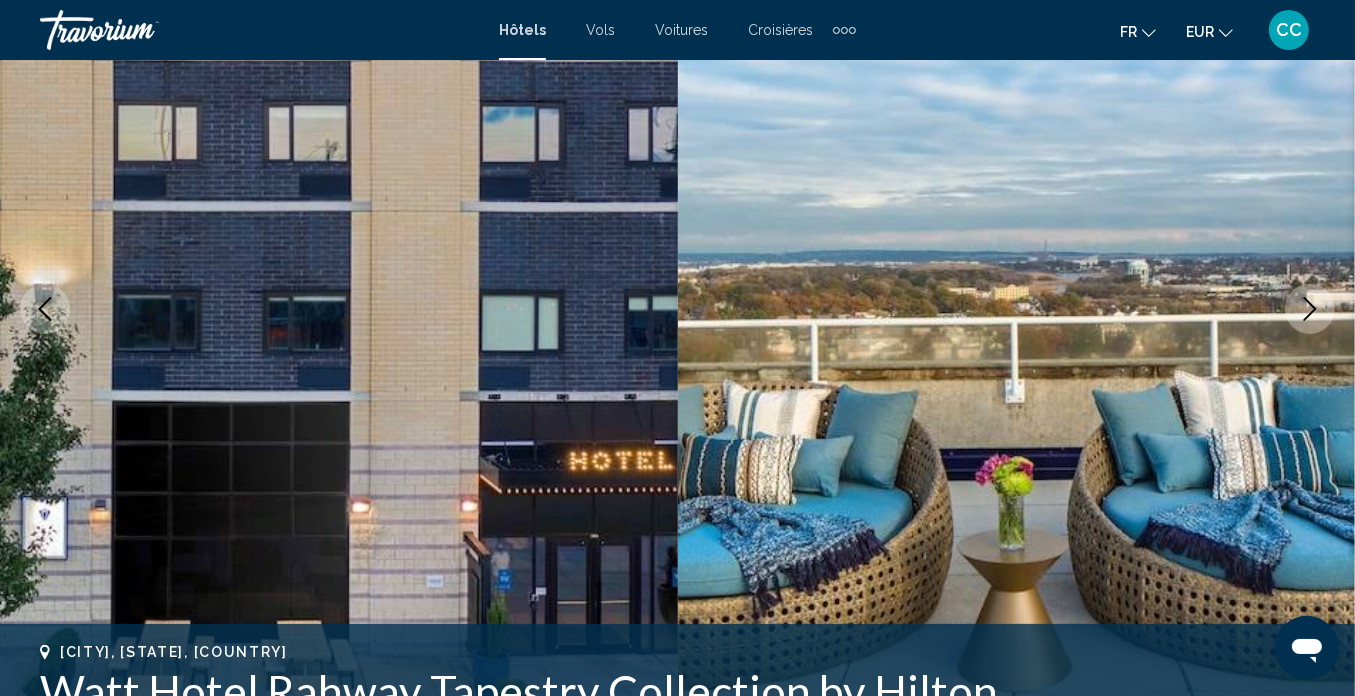 scroll, scrollTop: 266, scrollLeft: 0, axis: vertical 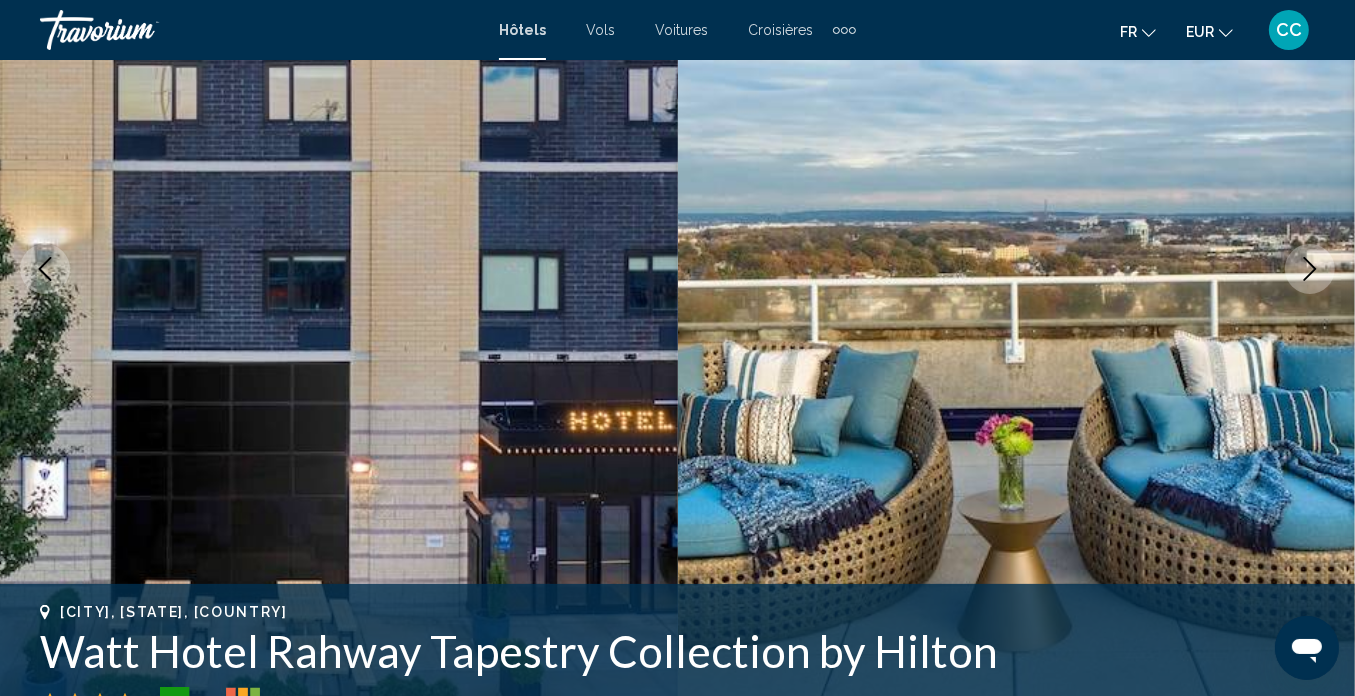 click 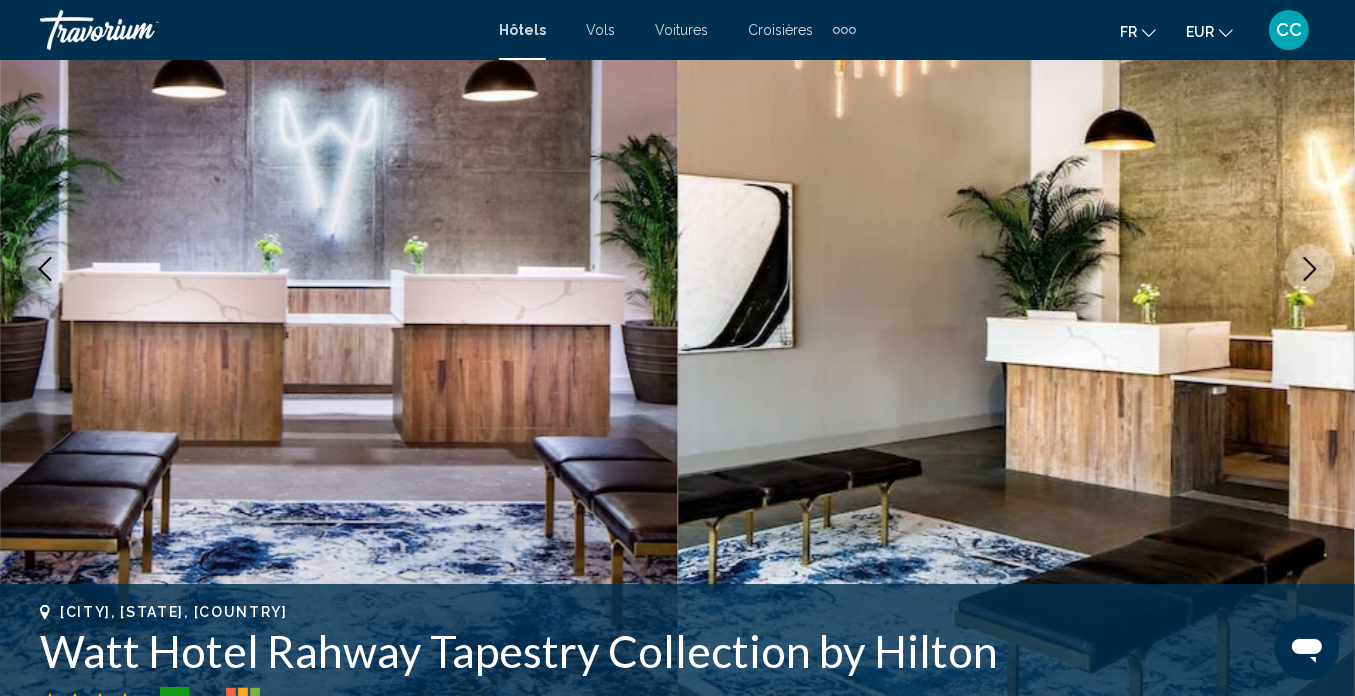 click 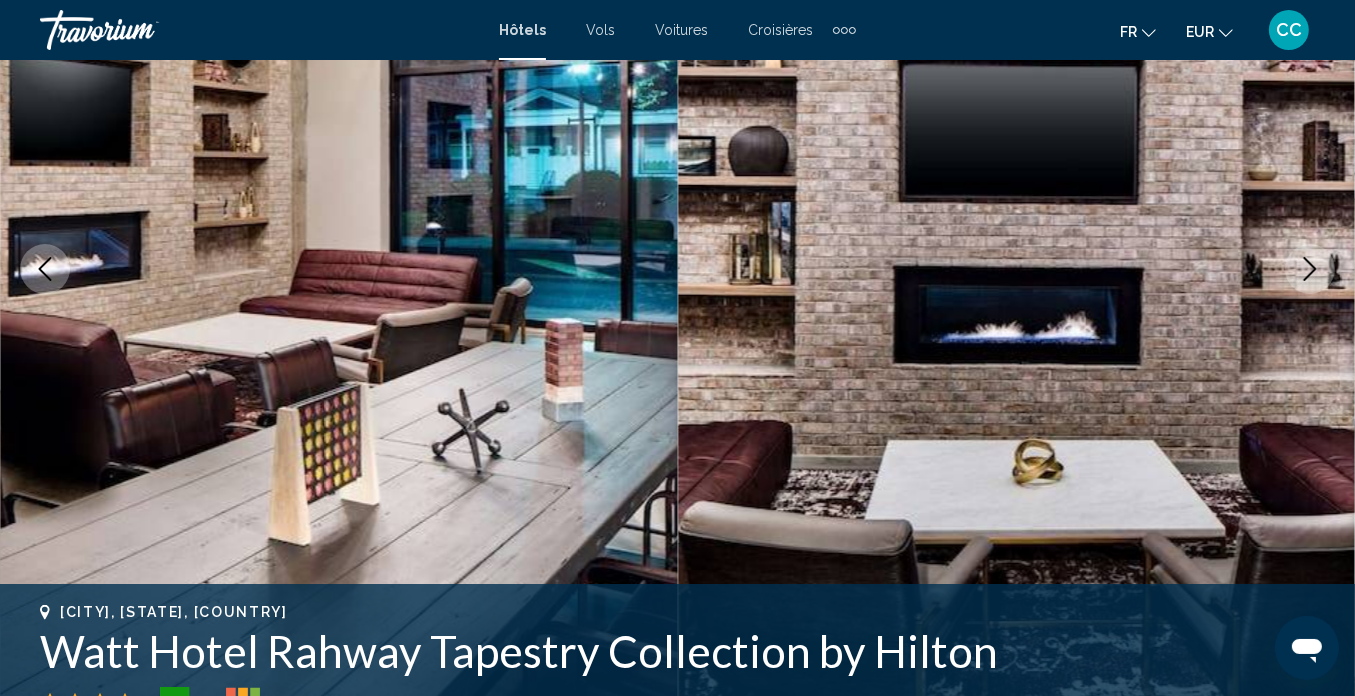 click 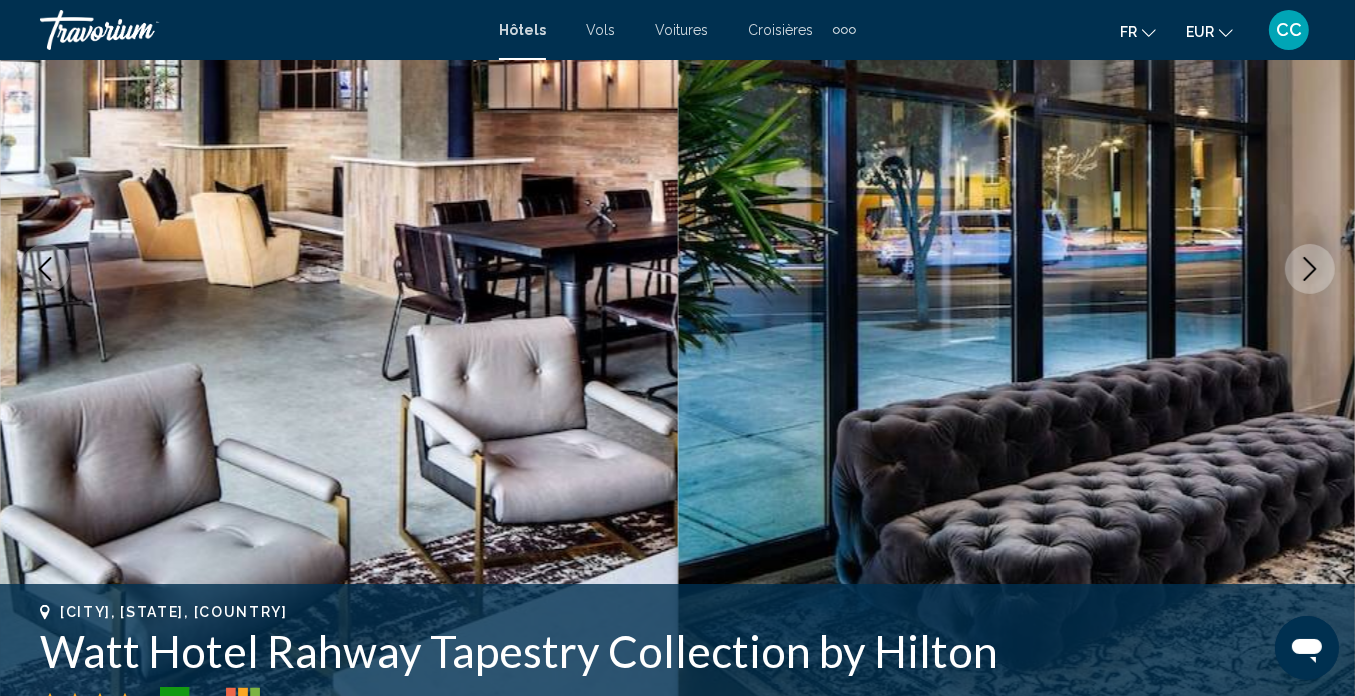 click 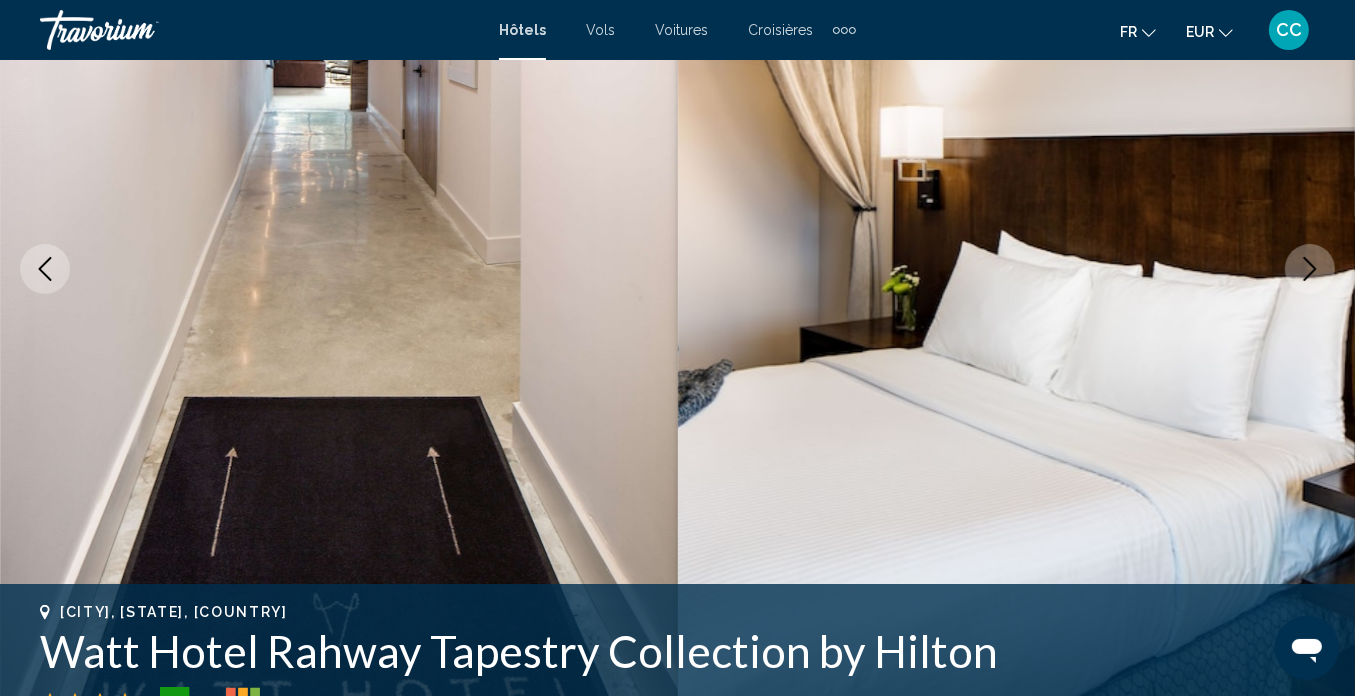 click 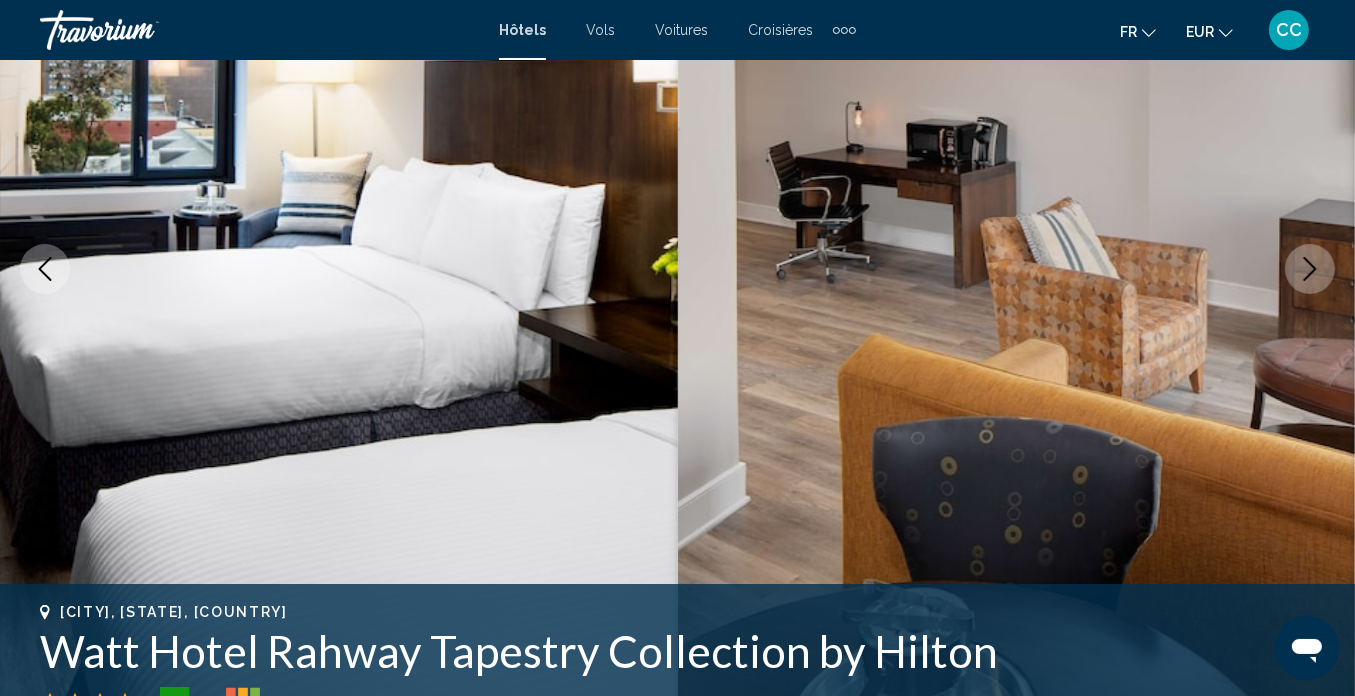 click 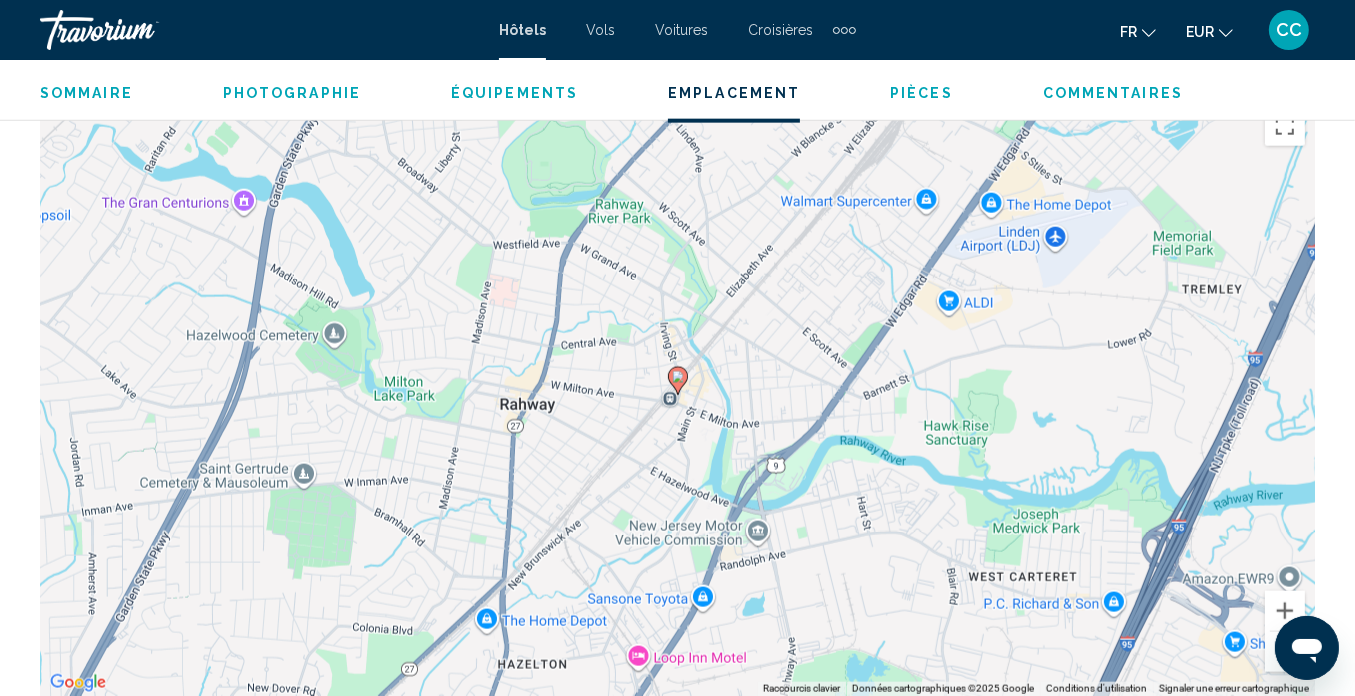 scroll, scrollTop: 2306, scrollLeft: 0, axis: vertical 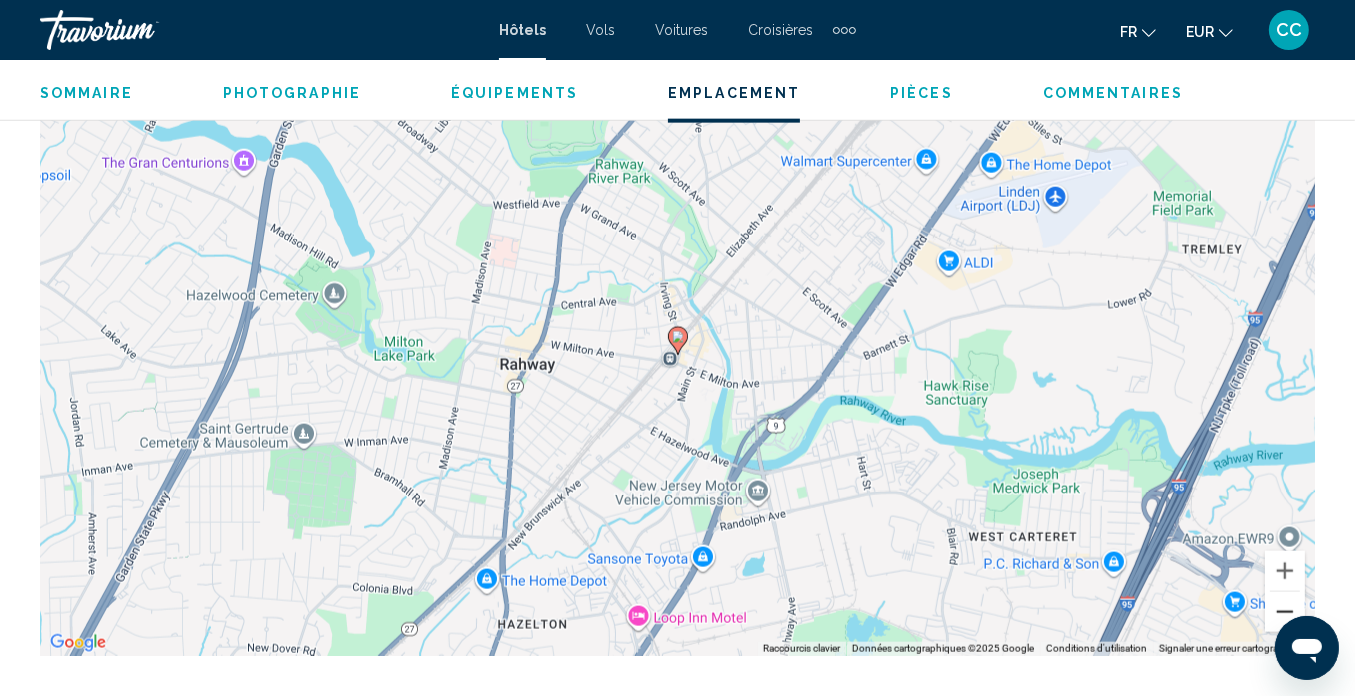 click at bounding box center [1285, 612] 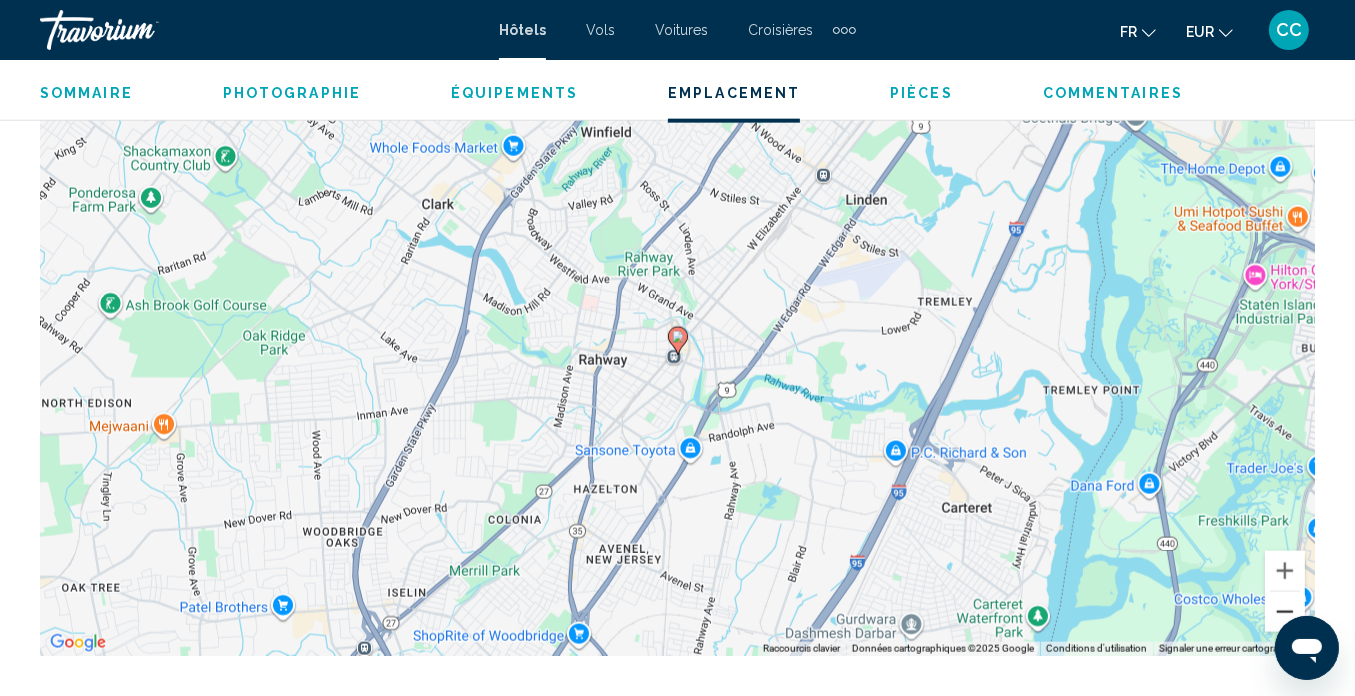 click at bounding box center (1285, 612) 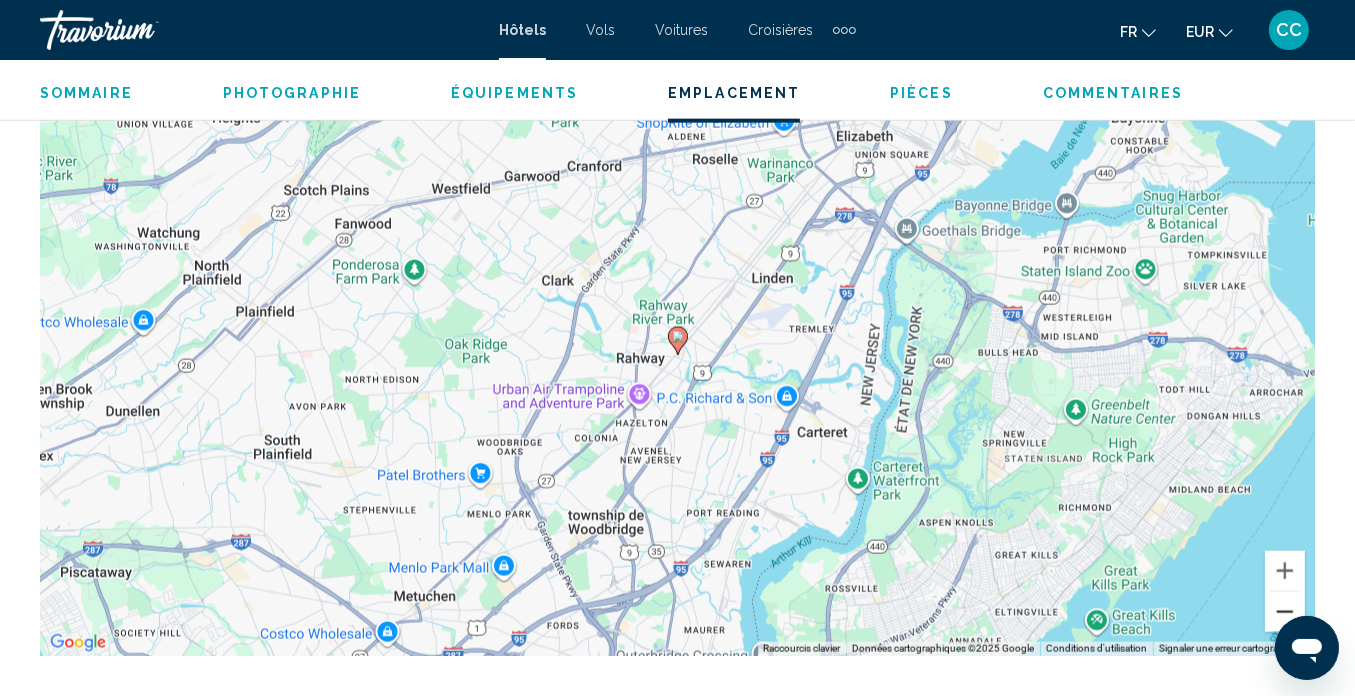 click at bounding box center [1285, 612] 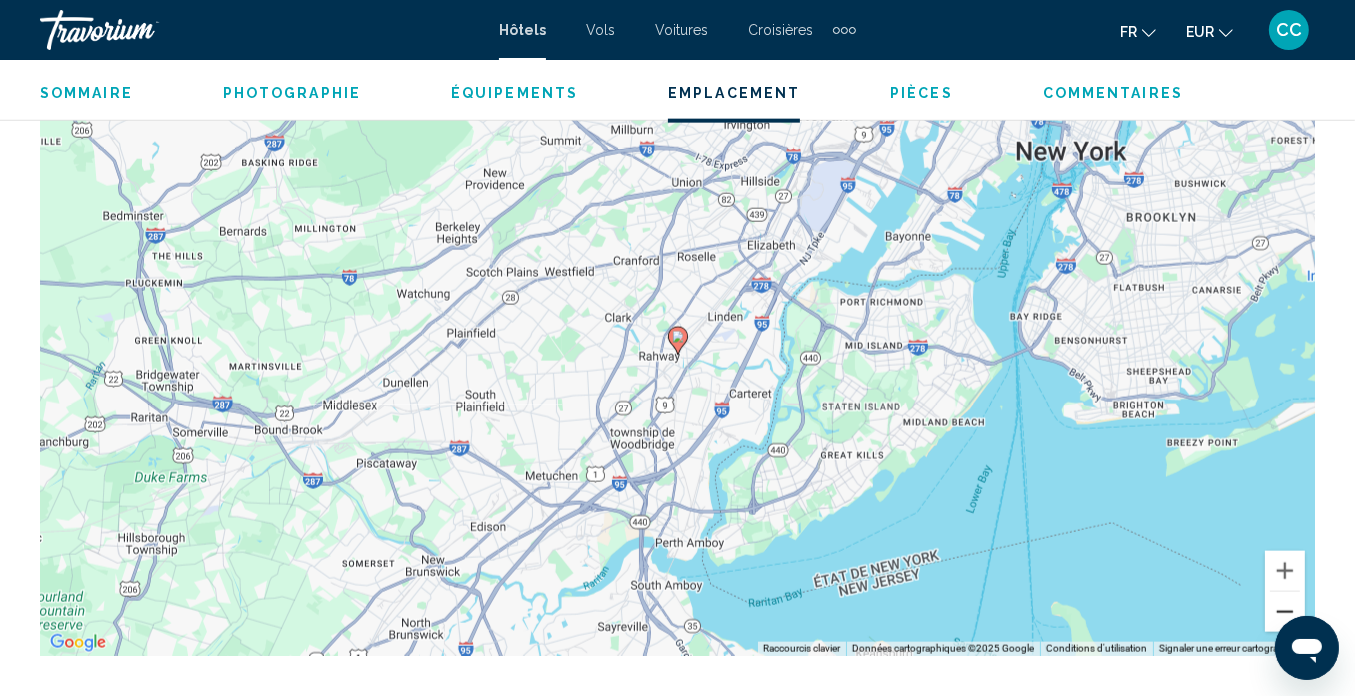 click at bounding box center (1285, 612) 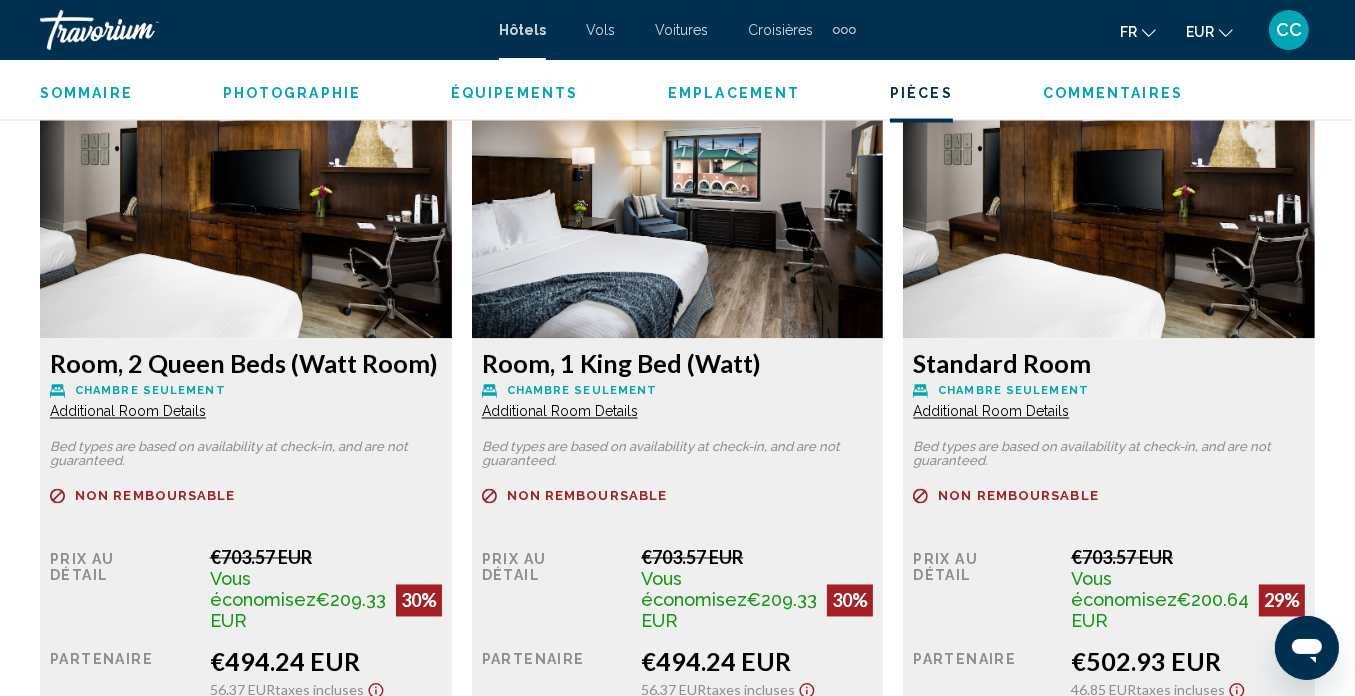 scroll, scrollTop: 3146, scrollLeft: 0, axis: vertical 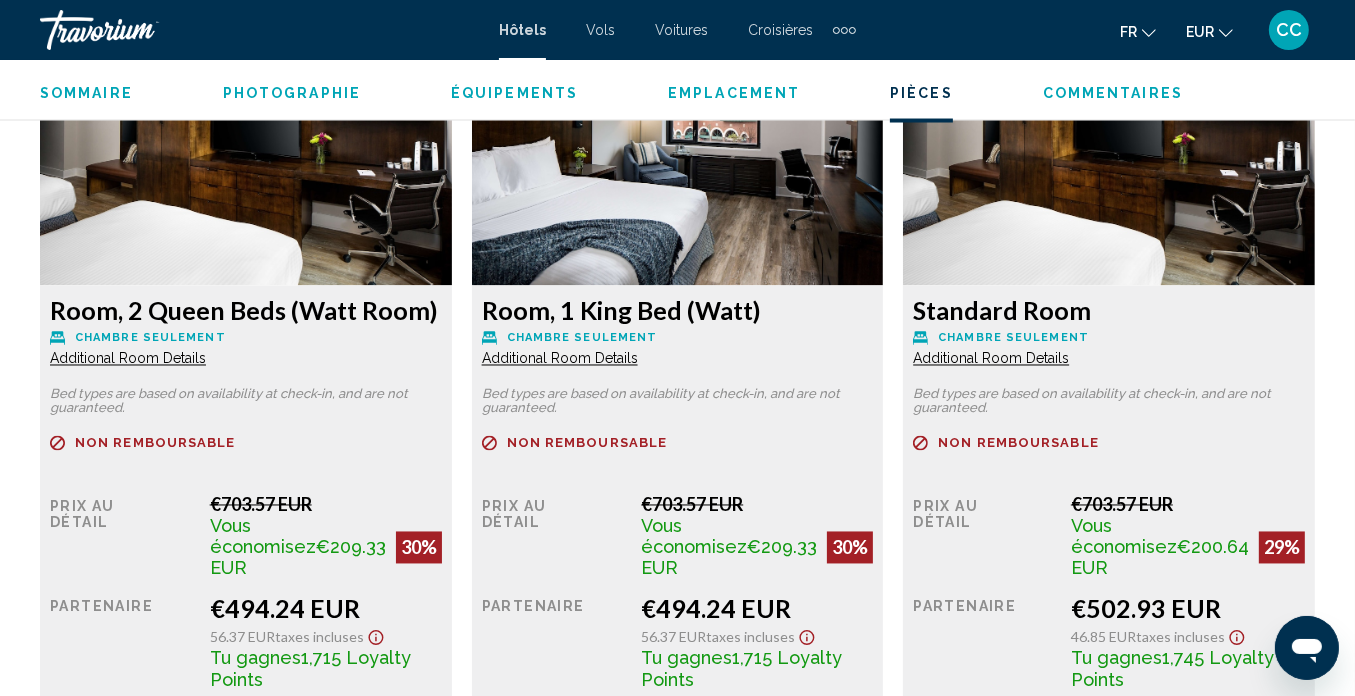 type 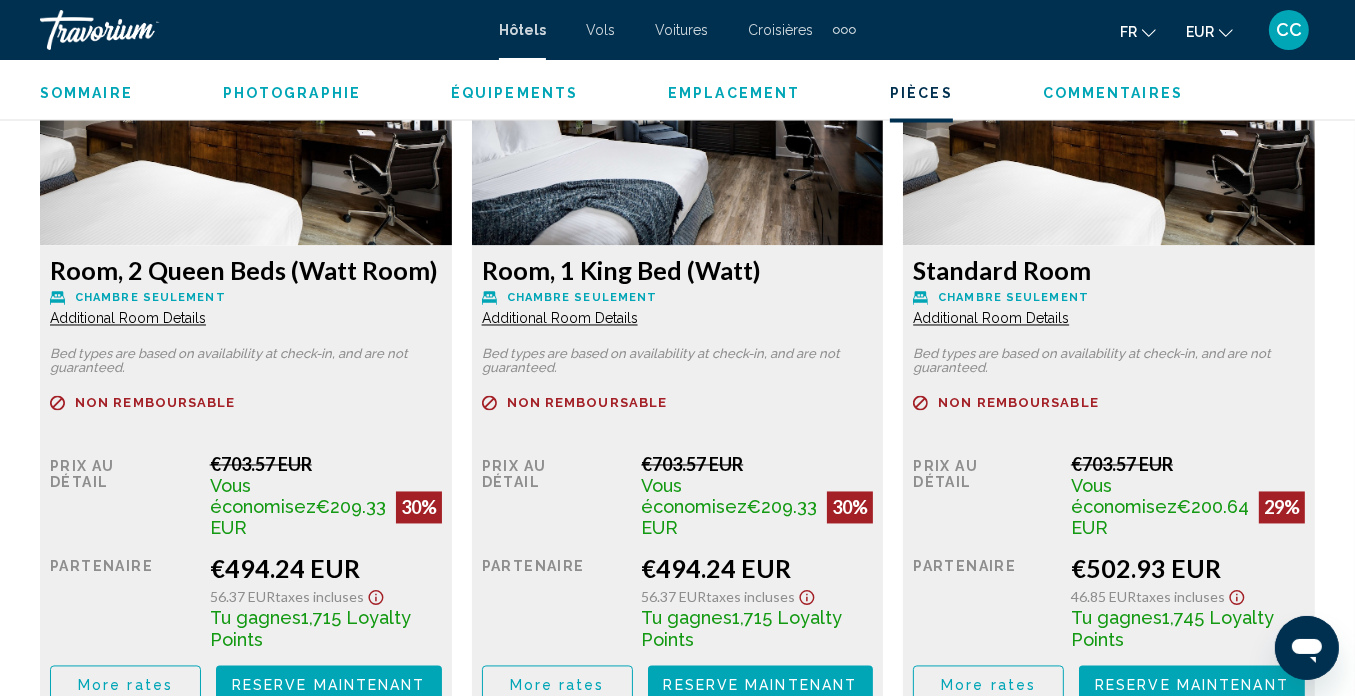 scroll, scrollTop: 3226, scrollLeft: 0, axis: vertical 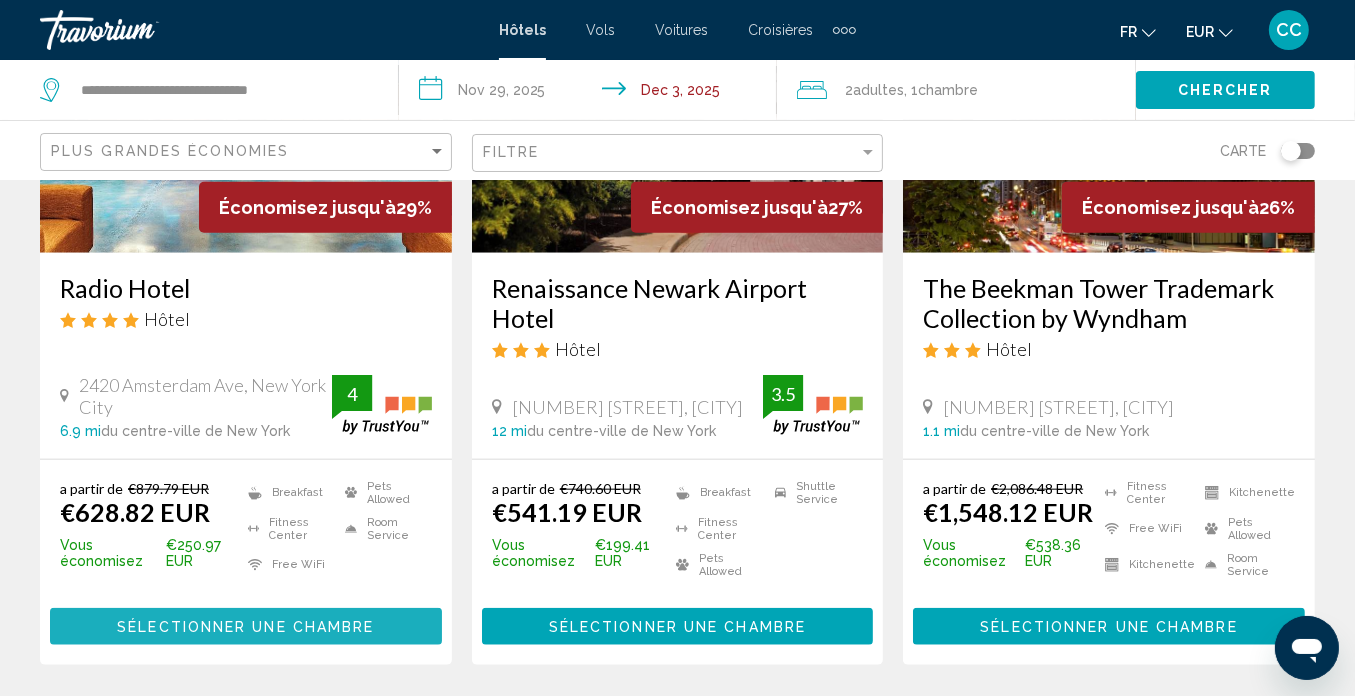 click on "Sélectionner une chambre" at bounding box center [246, 626] 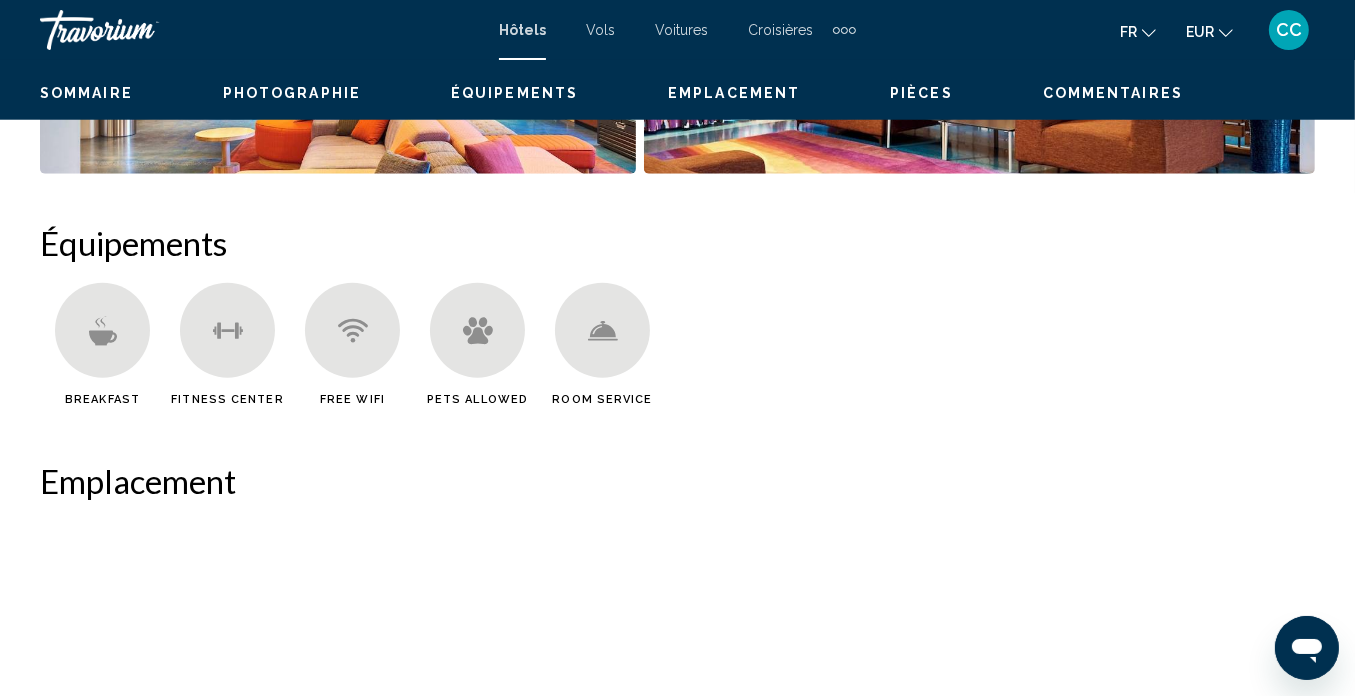 scroll, scrollTop: 186, scrollLeft: 0, axis: vertical 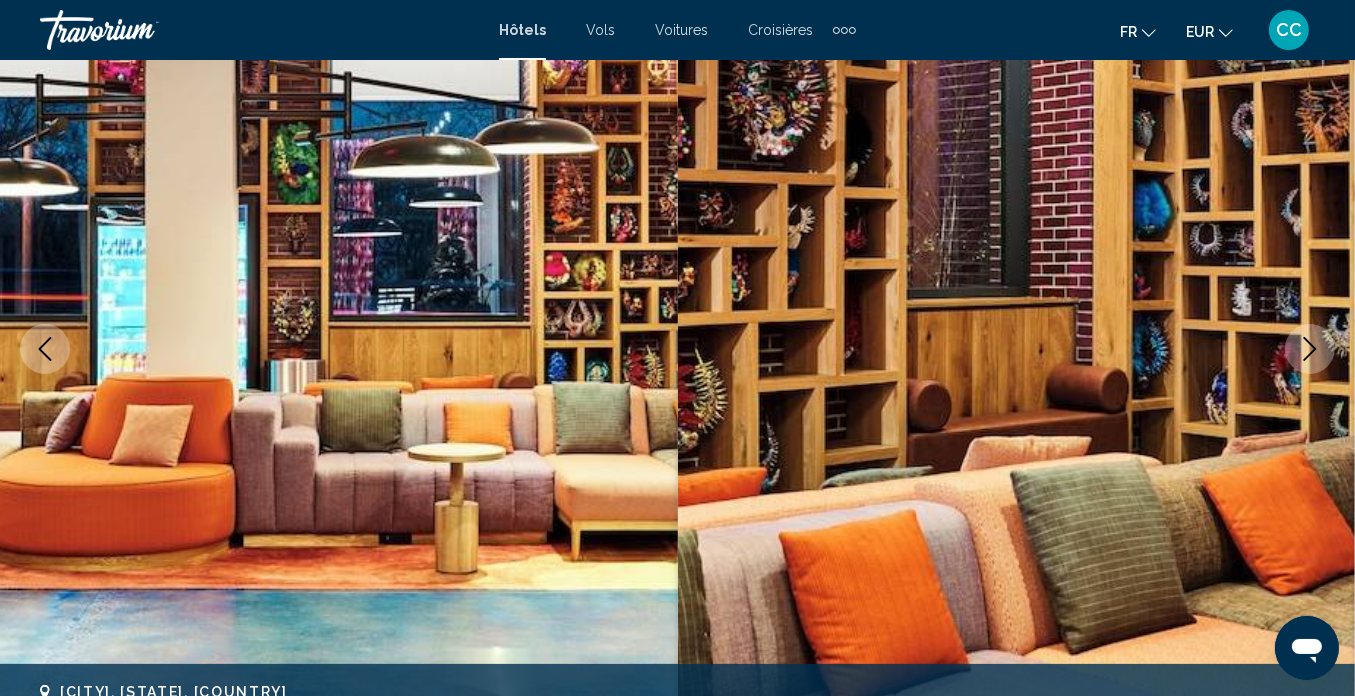 type 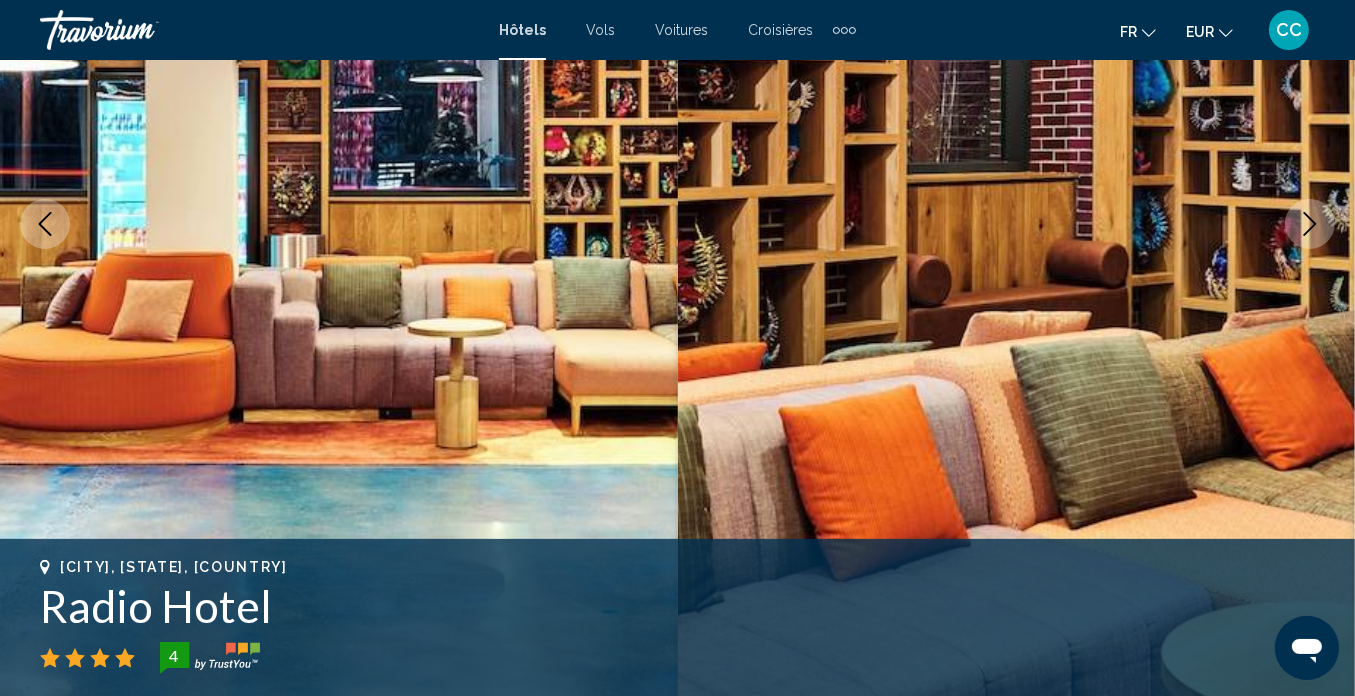 scroll, scrollTop: 266, scrollLeft: 0, axis: vertical 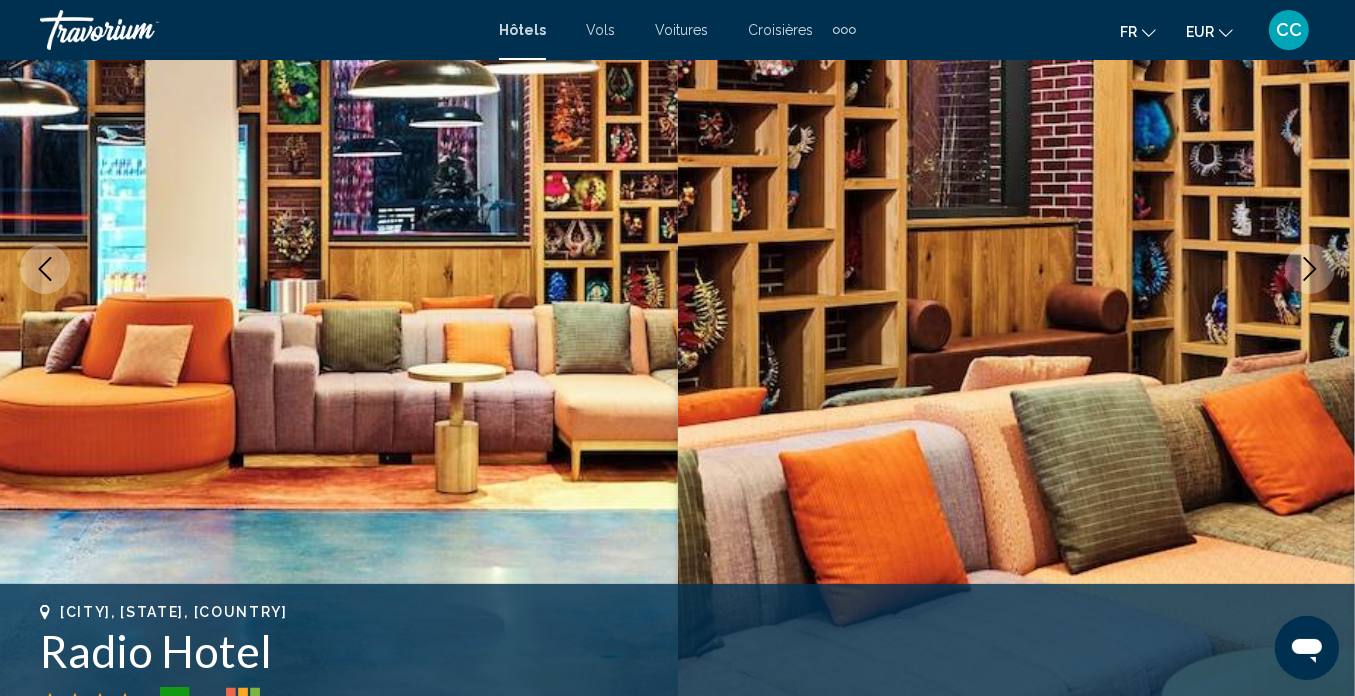 click 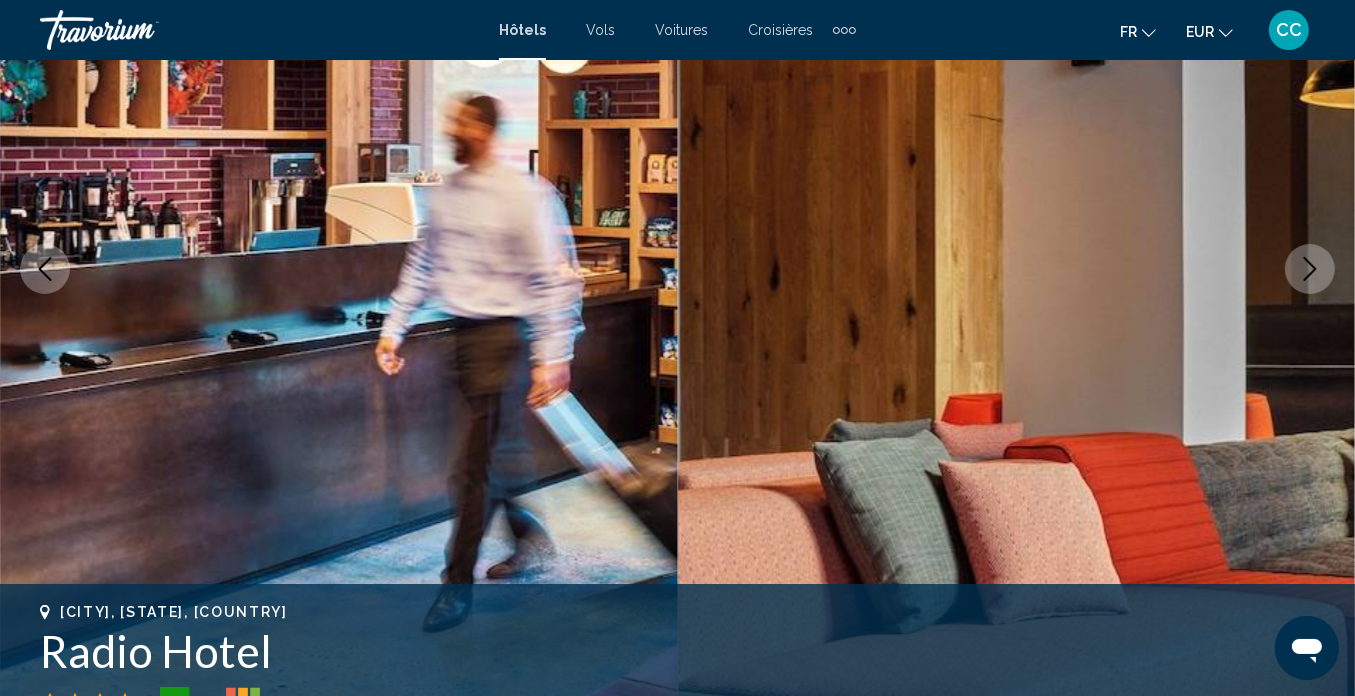 click 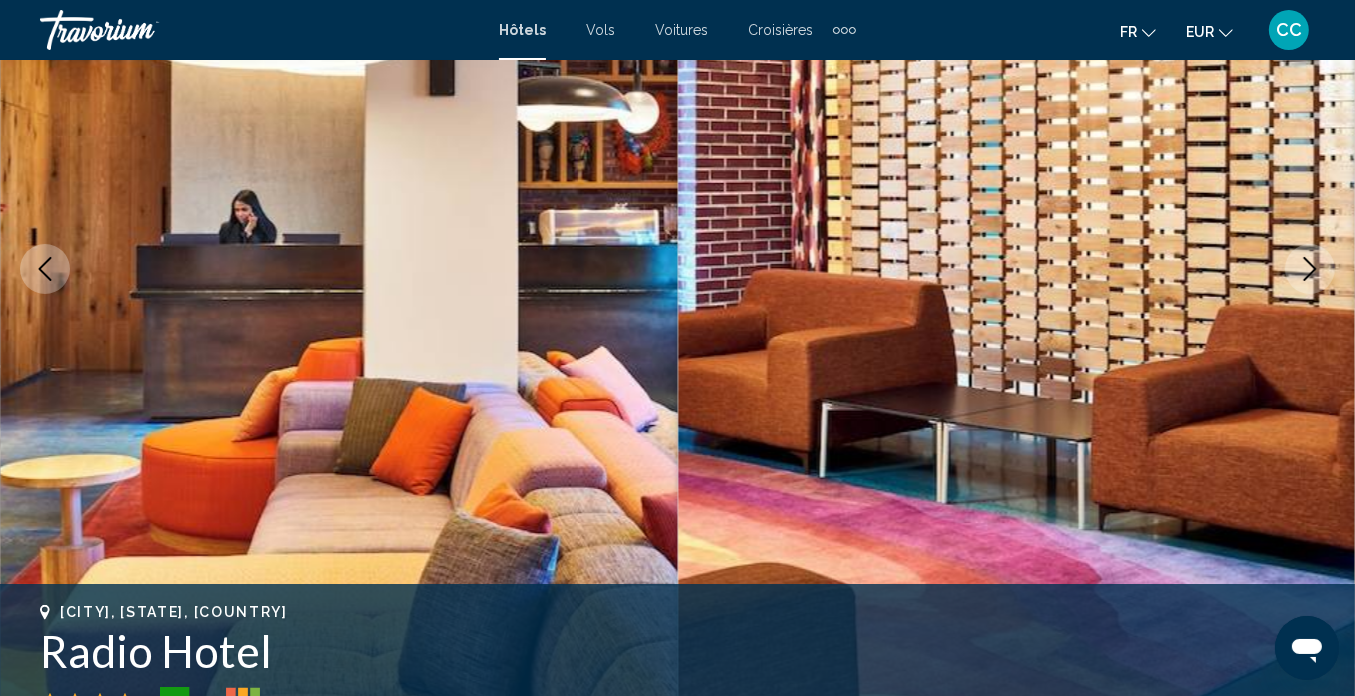 click 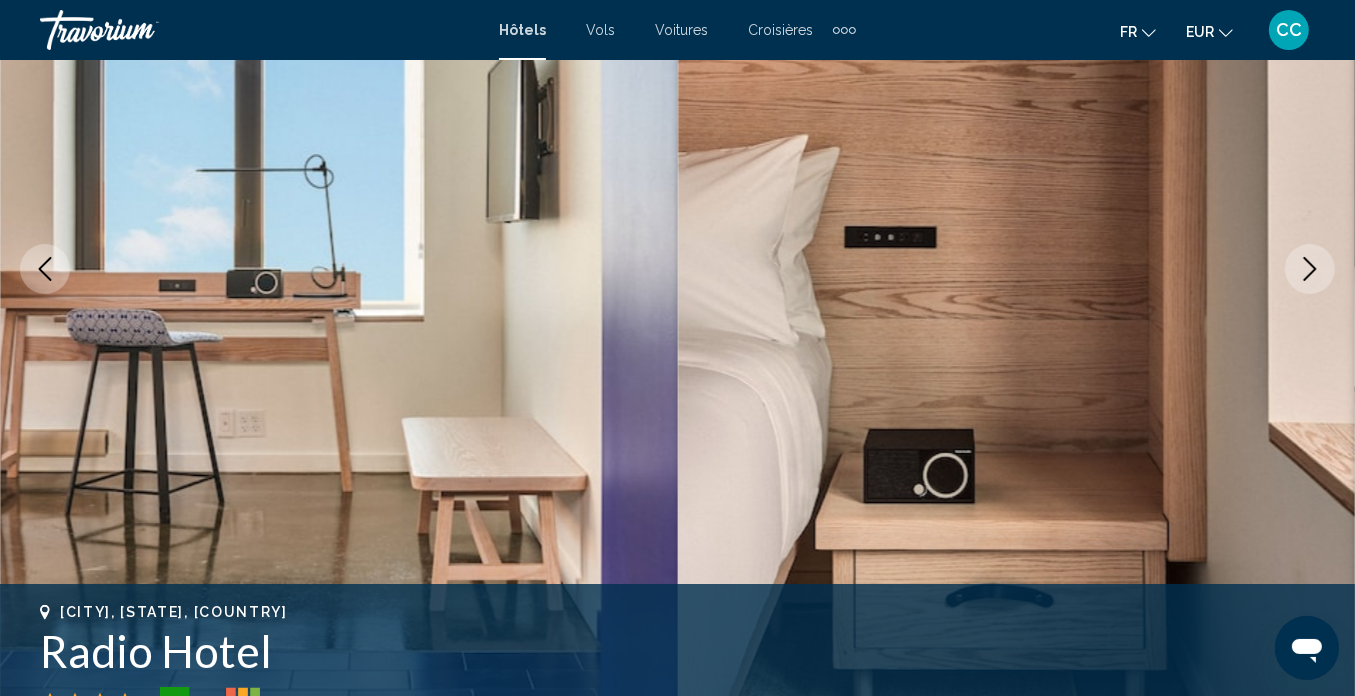 click 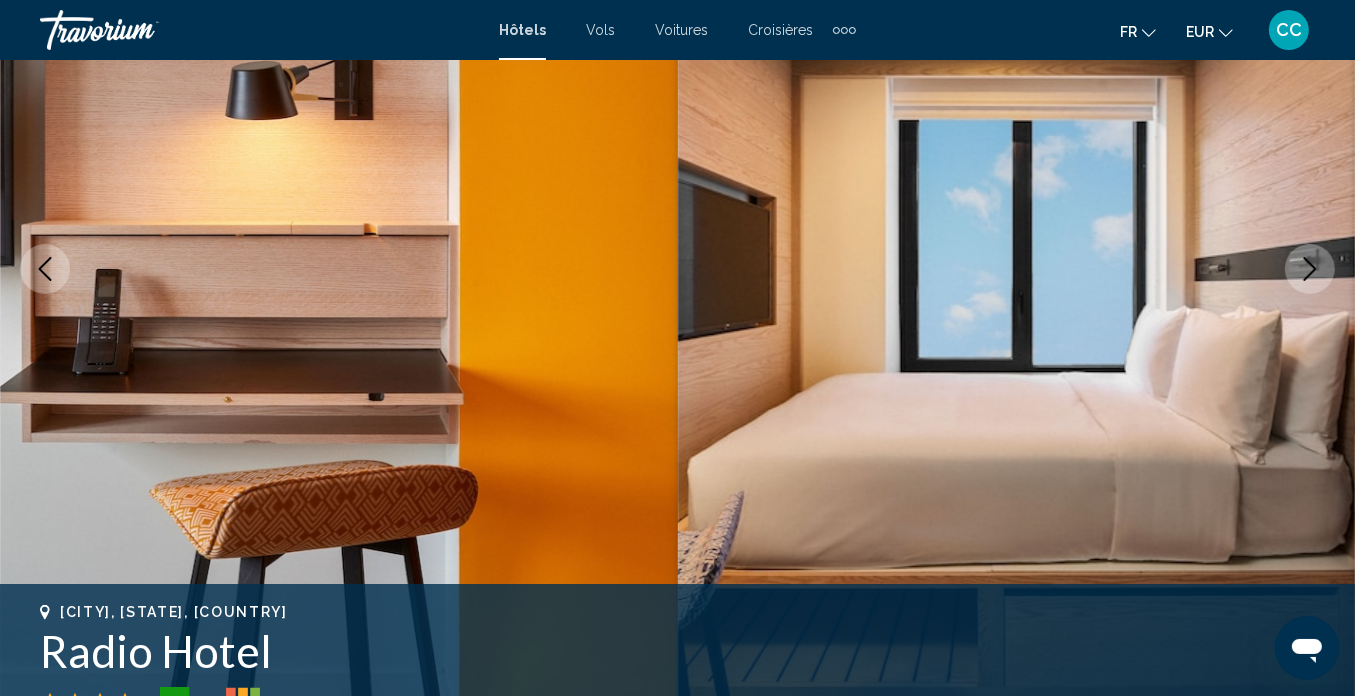 click 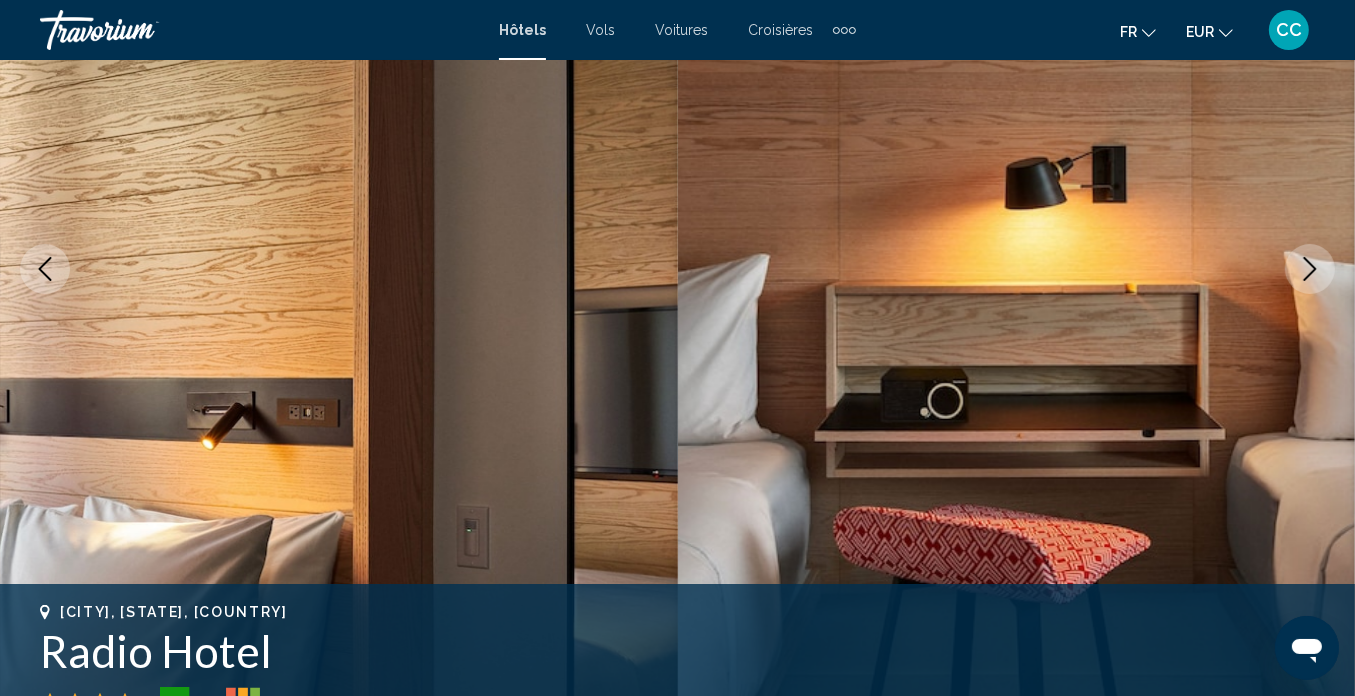 click 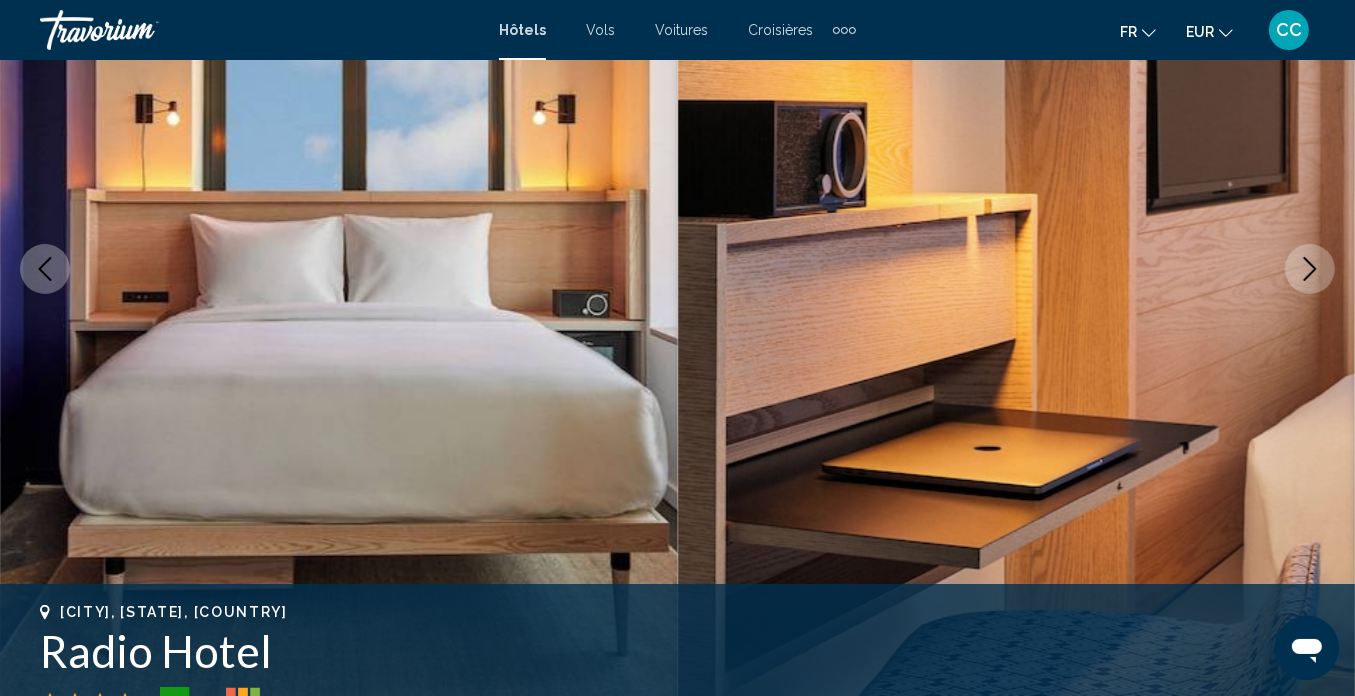 click 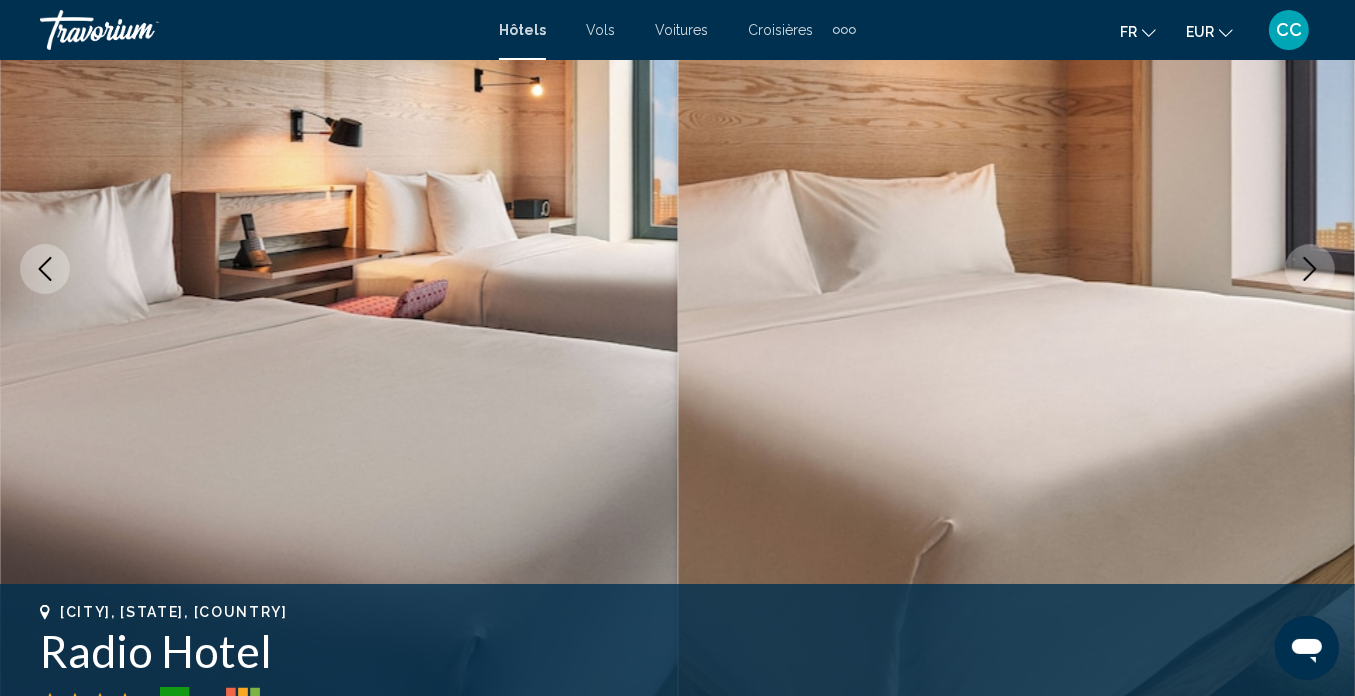 click 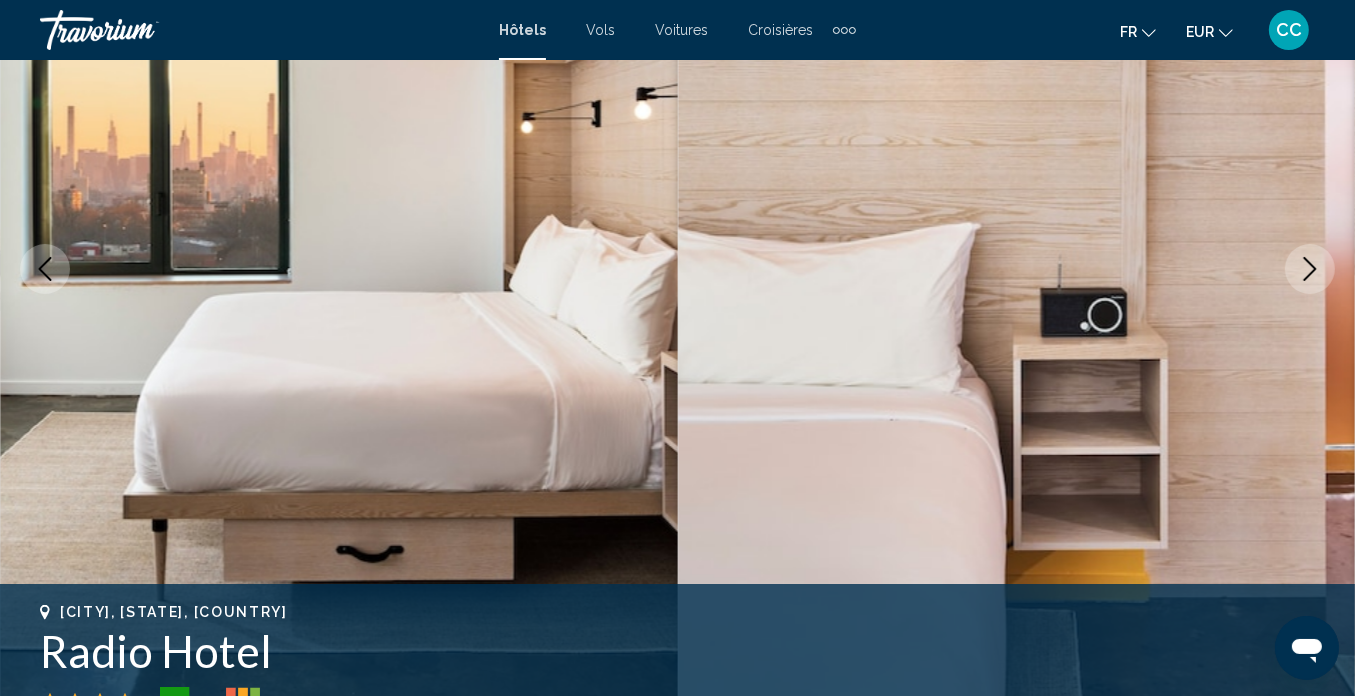 click 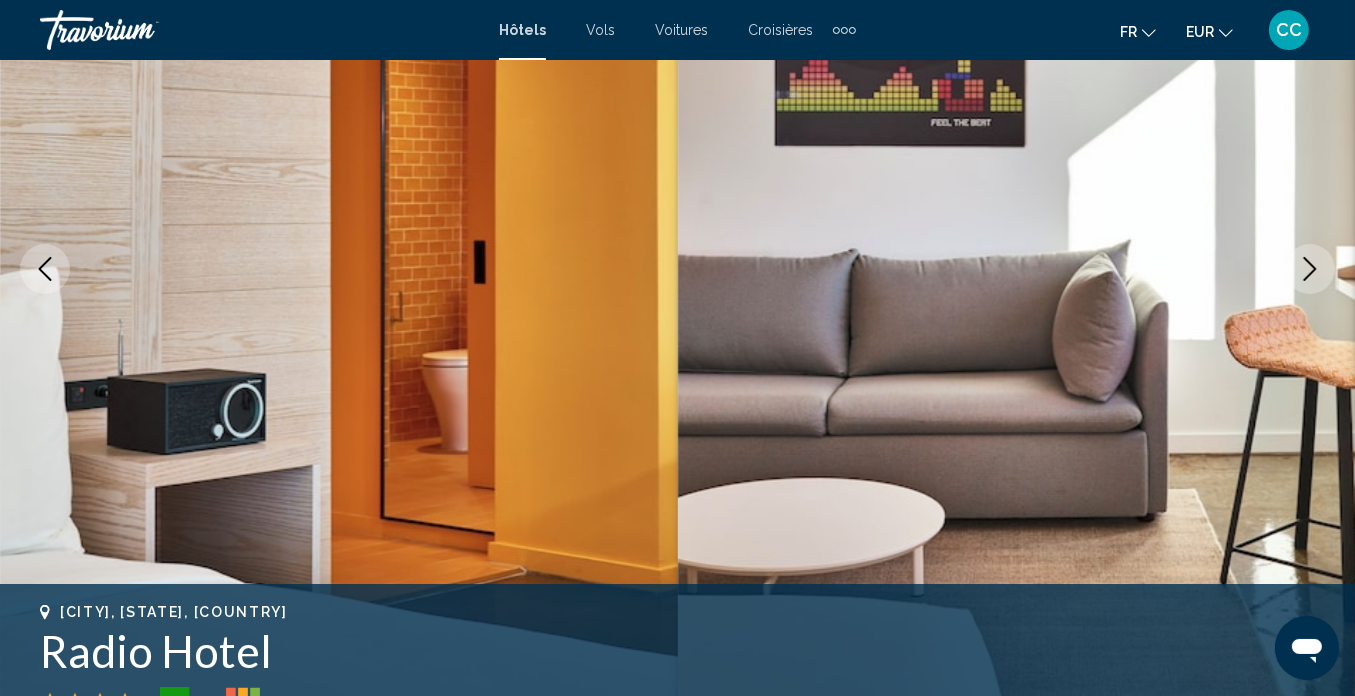 click 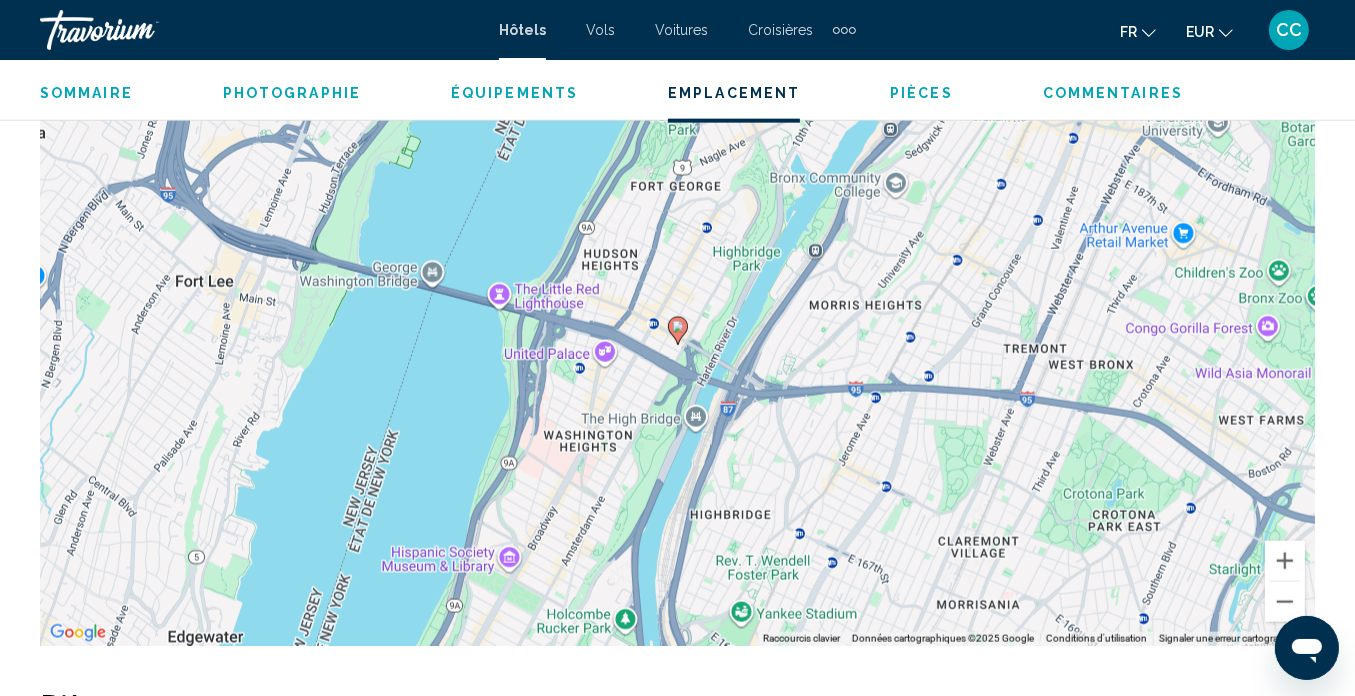 scroll, scrollTop: 2346, scrollLeft: 0, axis: vertical 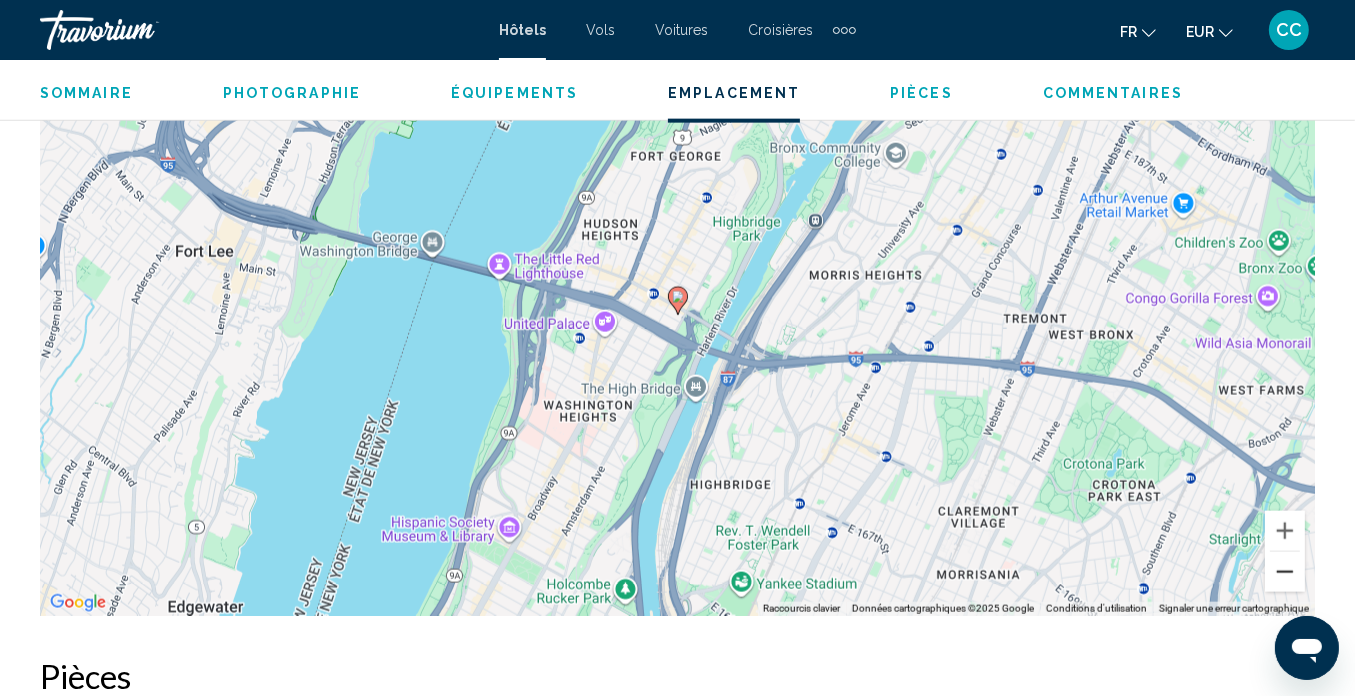 click at bounding box center (1285, 572) 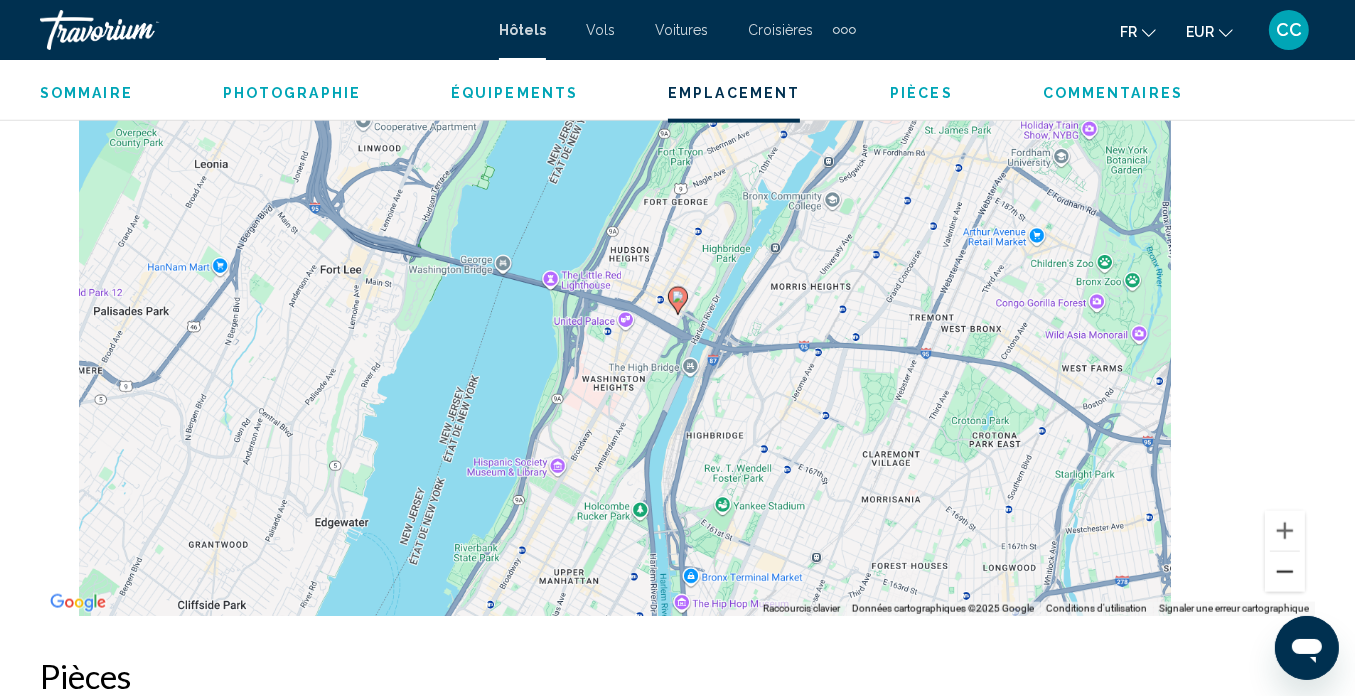 click at bounding box center (1285, 572) 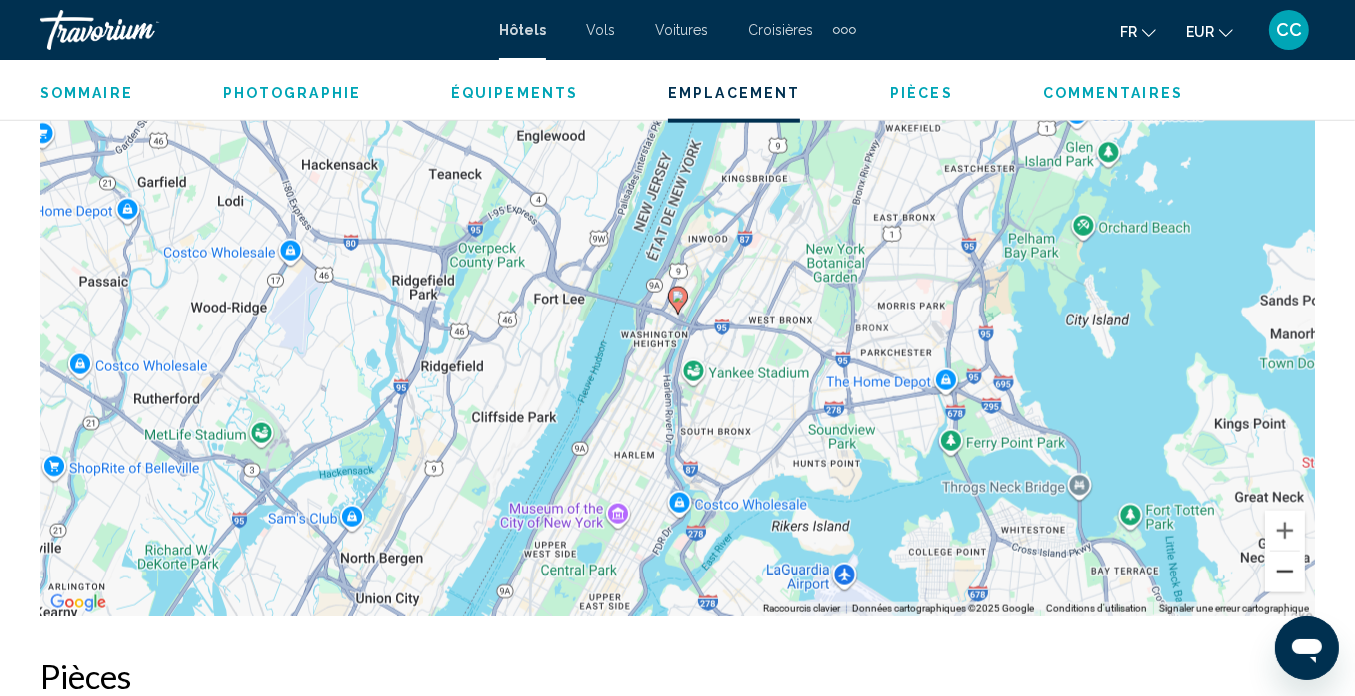 click at bounding box center (1285, 572) 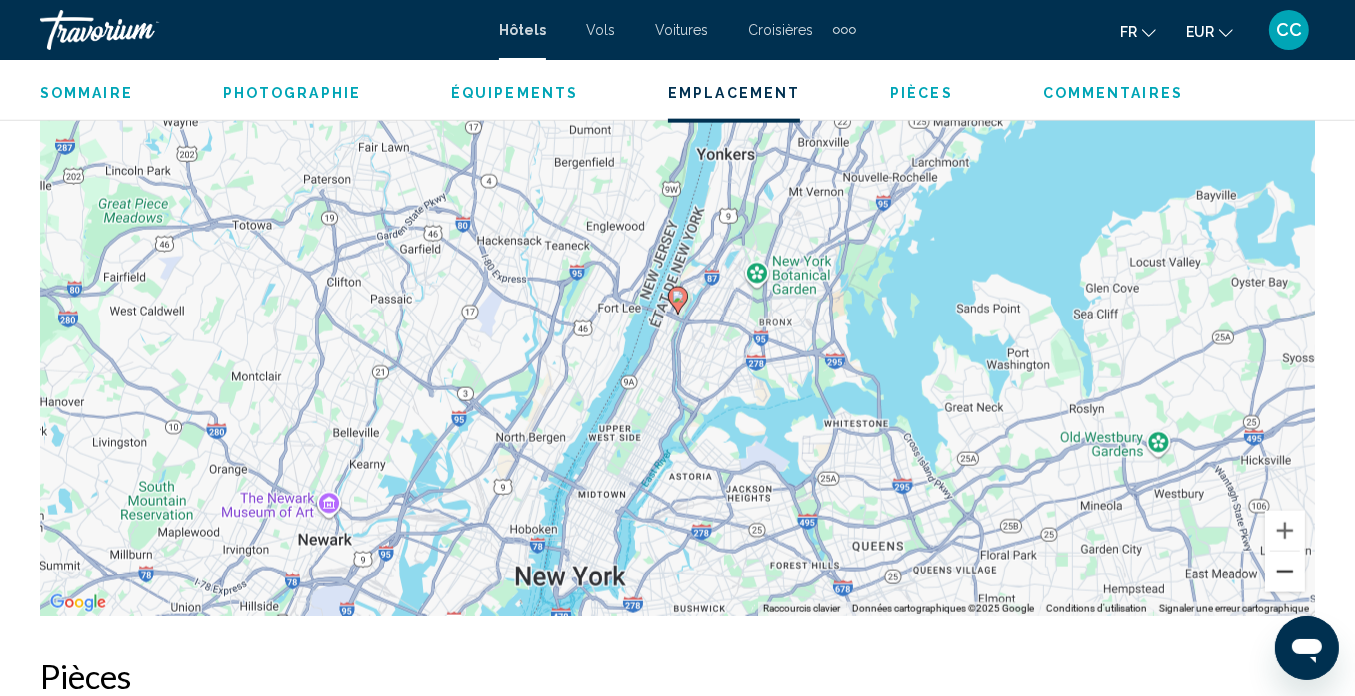 click at bounding box center (1285, 572) 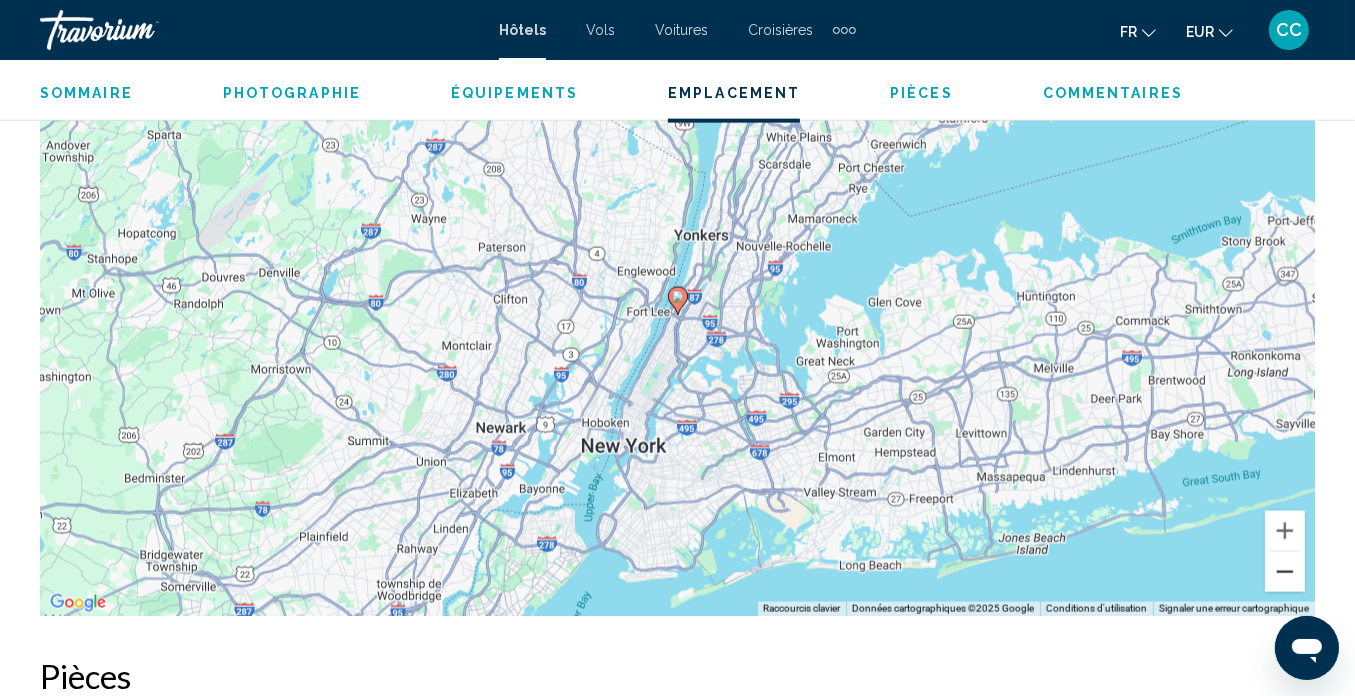 type 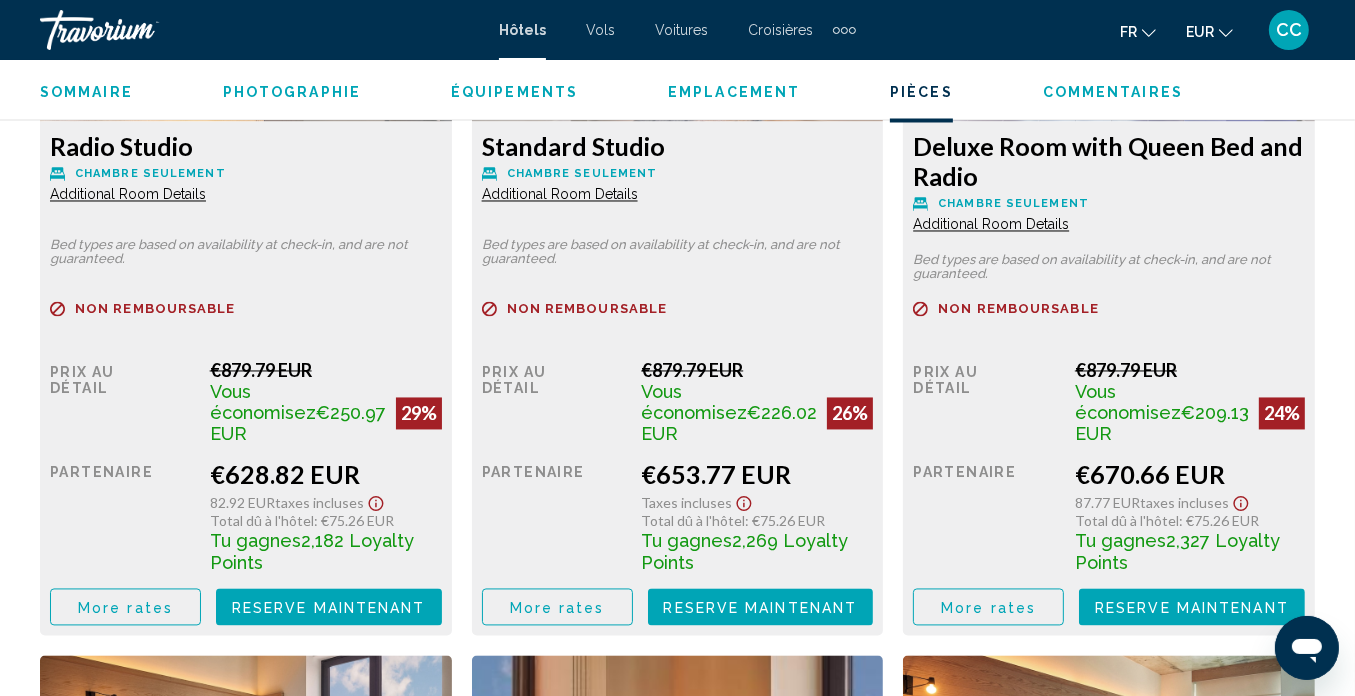 scroll, scrollTop: 3346, scrollLeft: 0, axis: vertical 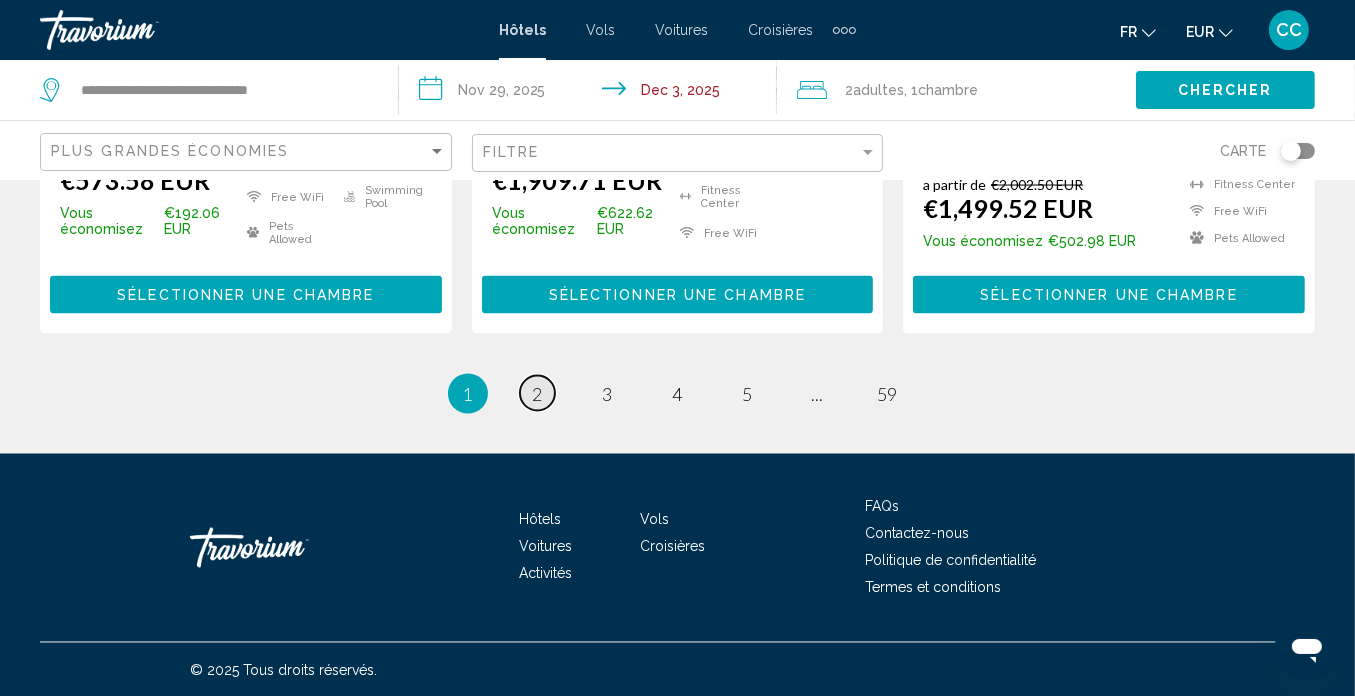 click on "2" at bounding box center [538, 394] 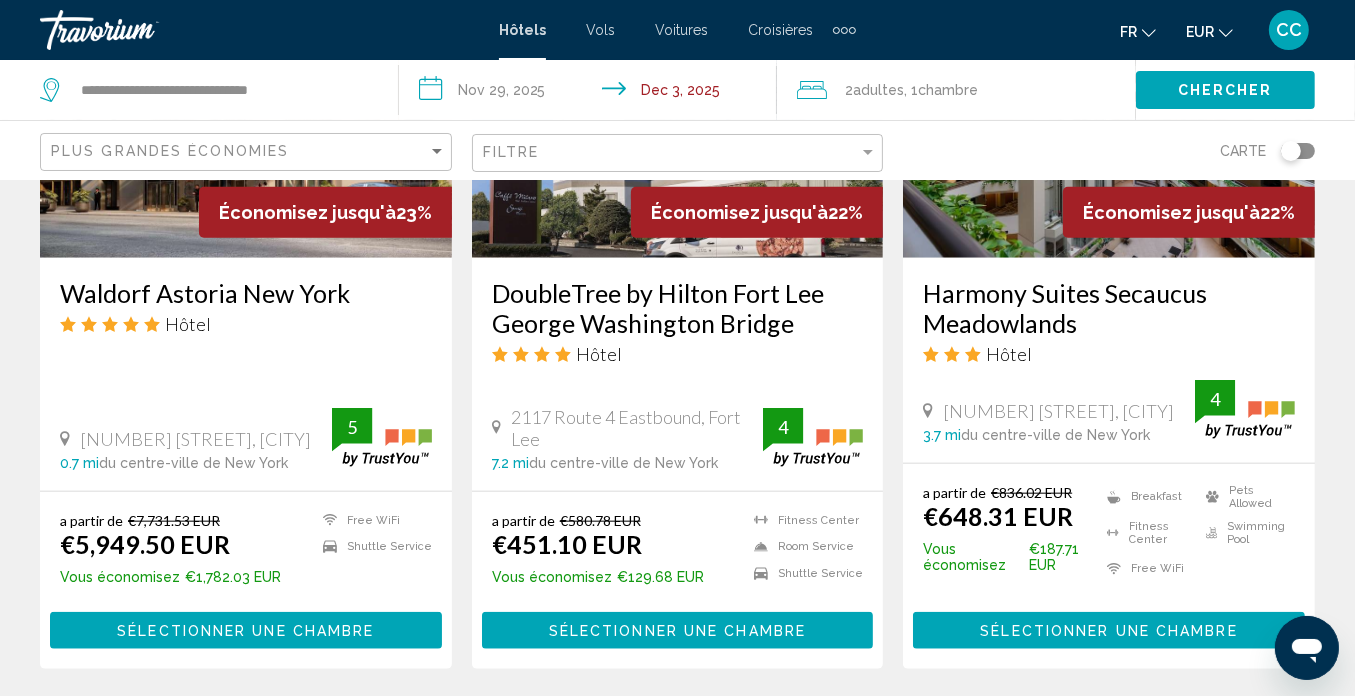 scroll, scrollTop: 1680, scrollLeft: 0, axis: vertical 